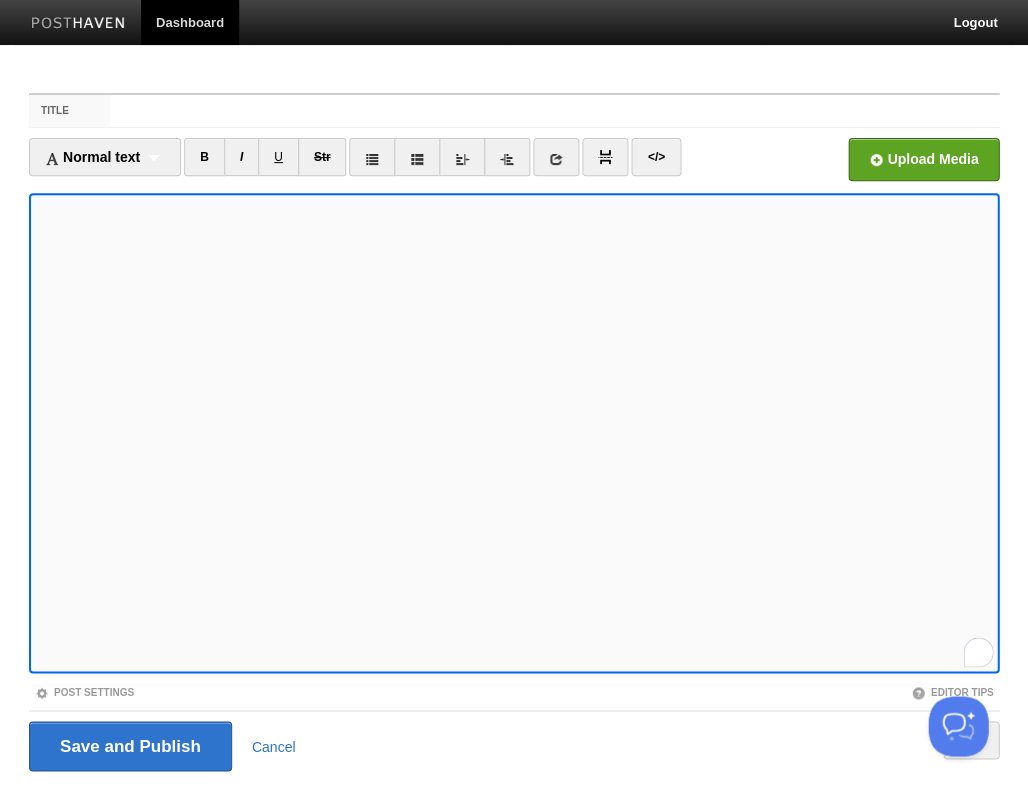 scroll, scrollTop: 0, scrollLeft: 0, axis: both 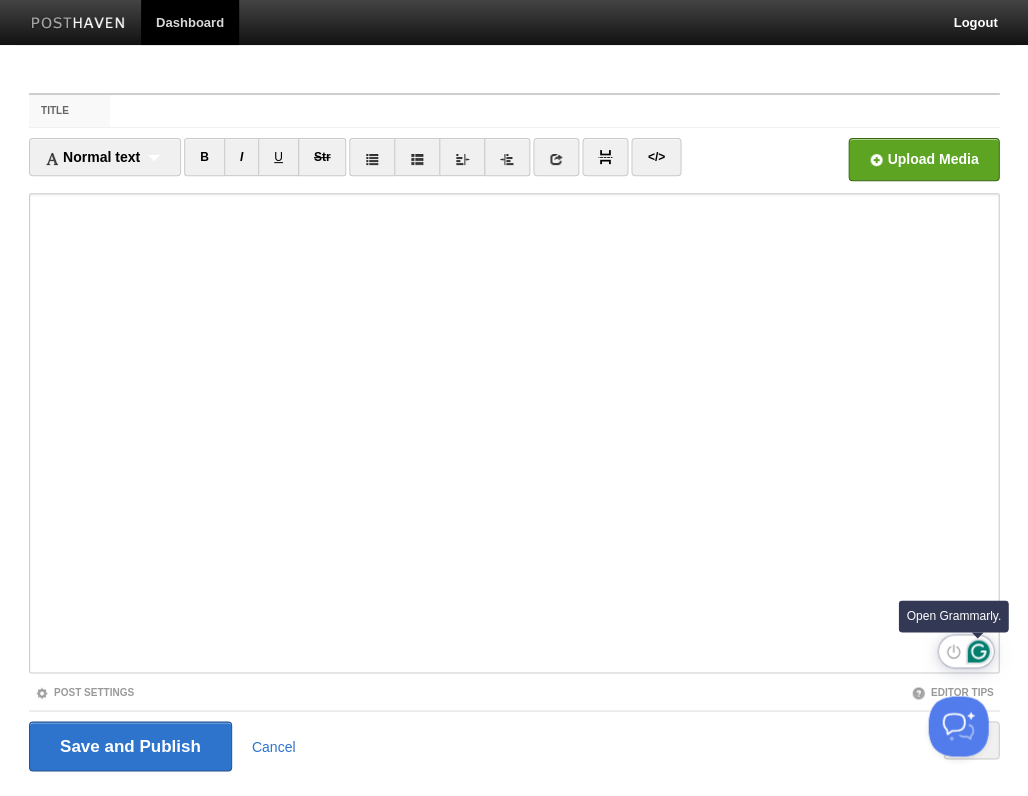 click 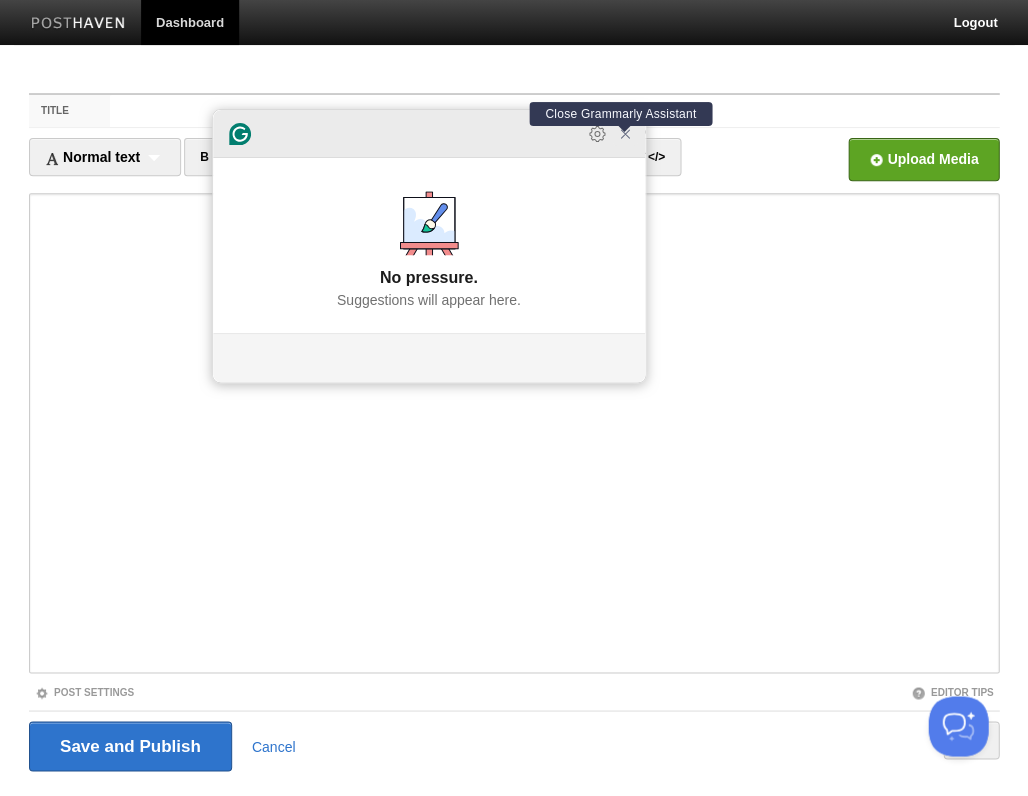click 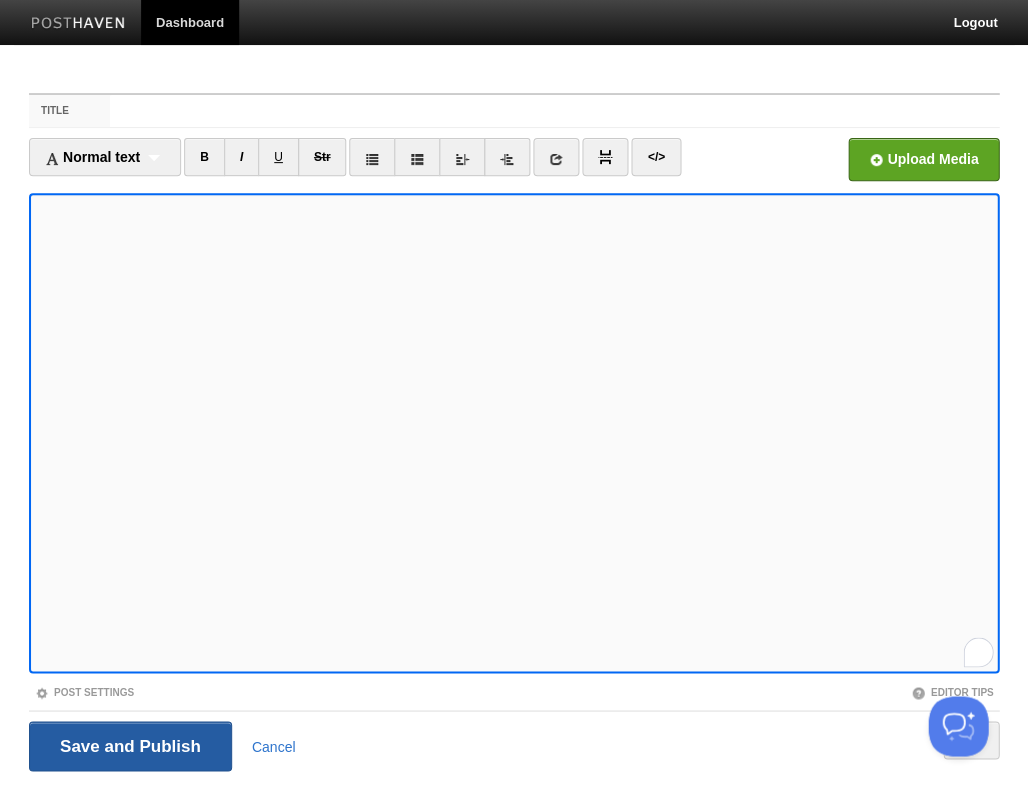 click on "Save and Publish" at bounding box center [130, 746] 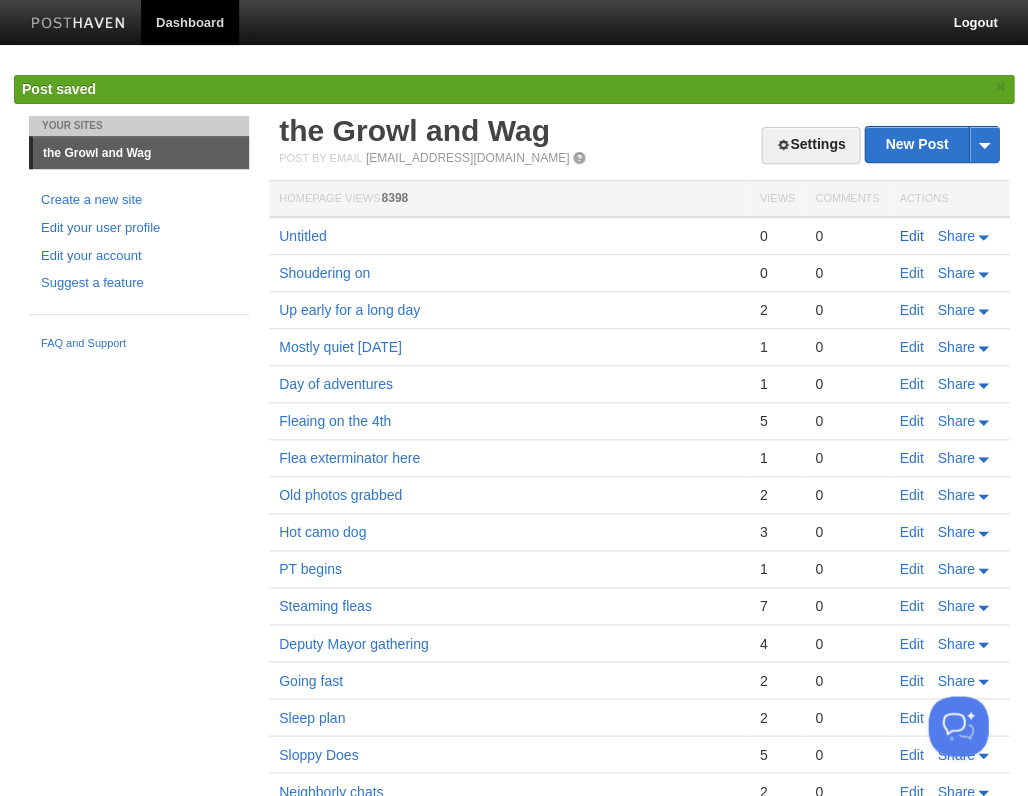 click on "Edit" at bounding box center (911, 236) 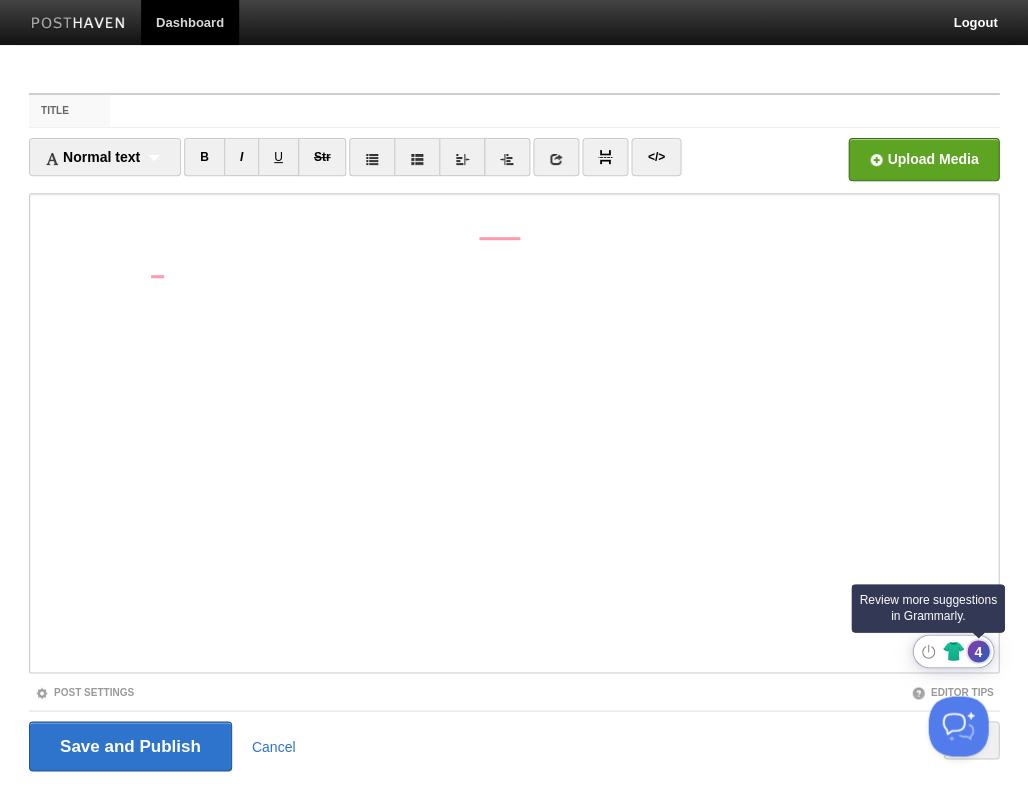 click on "4" 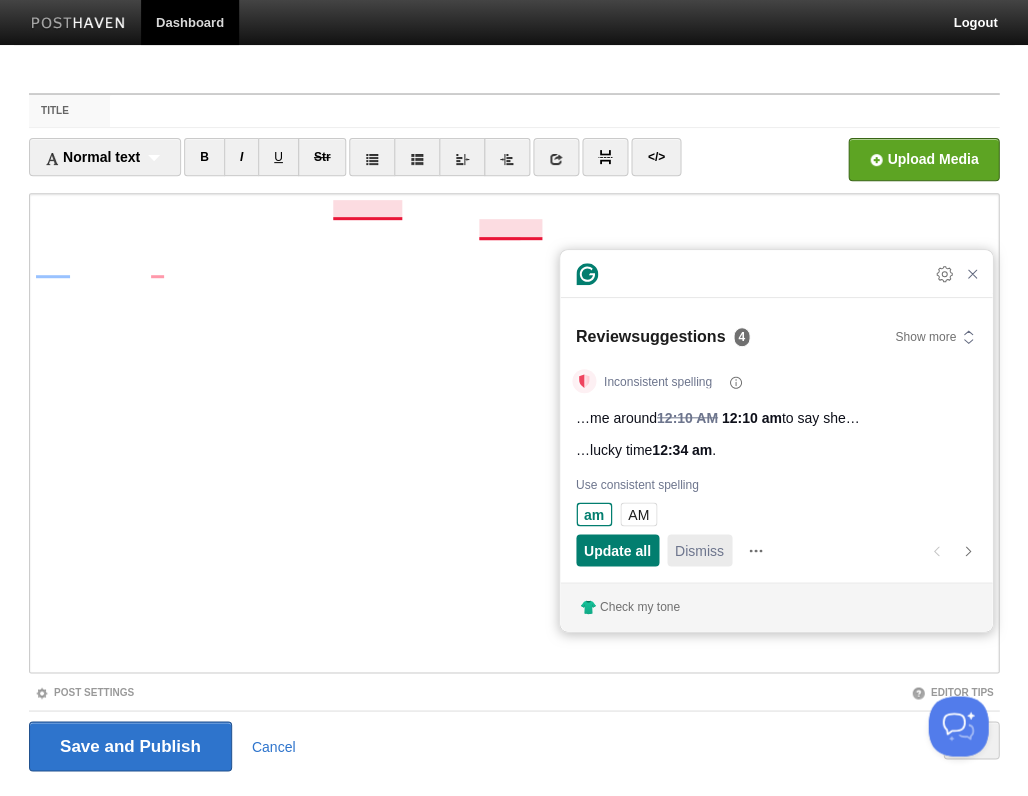 click on "Dismiss" at bounding box center [699, 550] 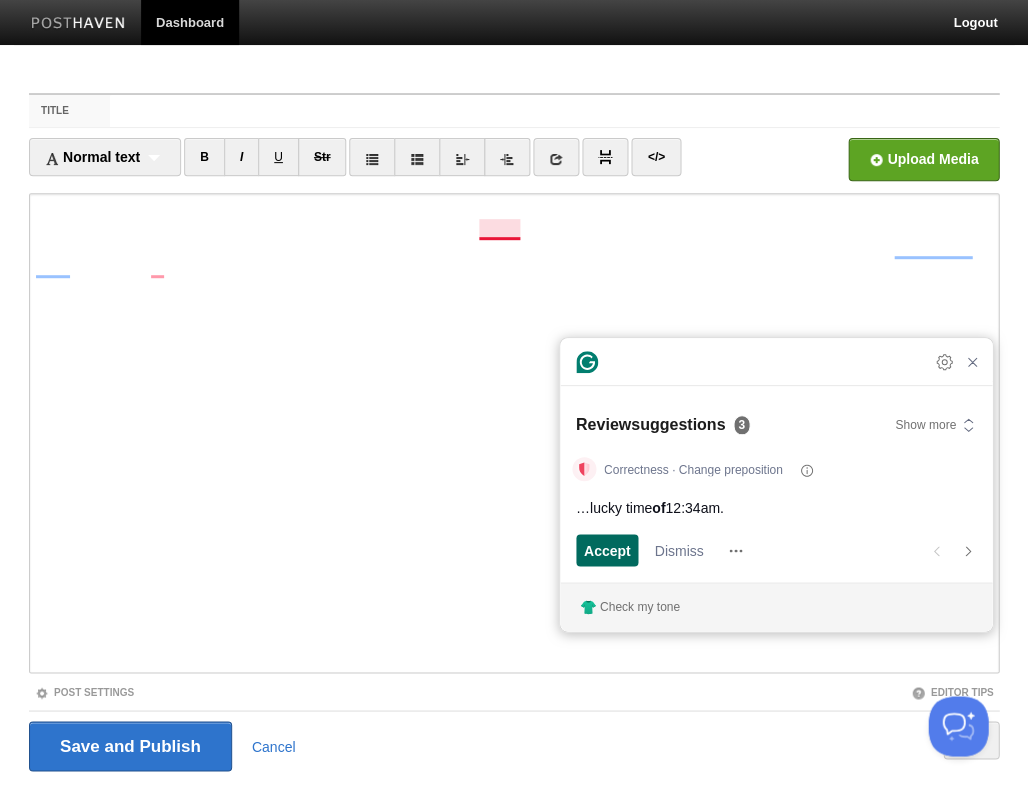 click on "Accept" at bounding box center [607, 550] 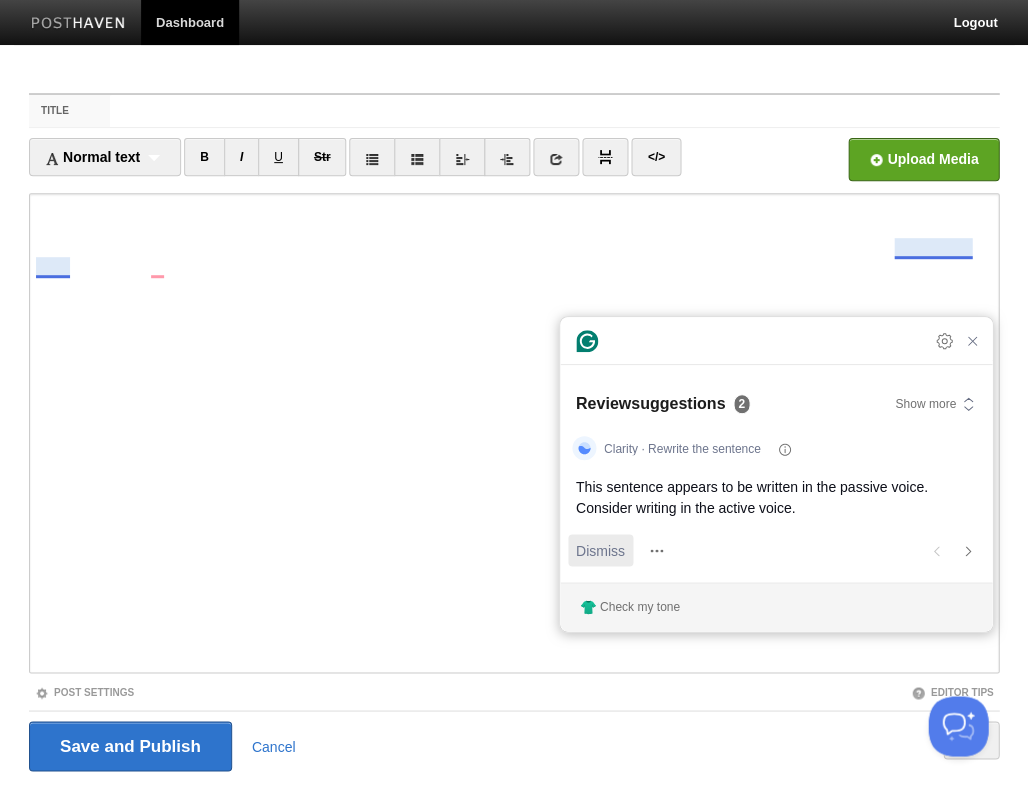 click on "Dismiss" at bounding box center [600, 550] 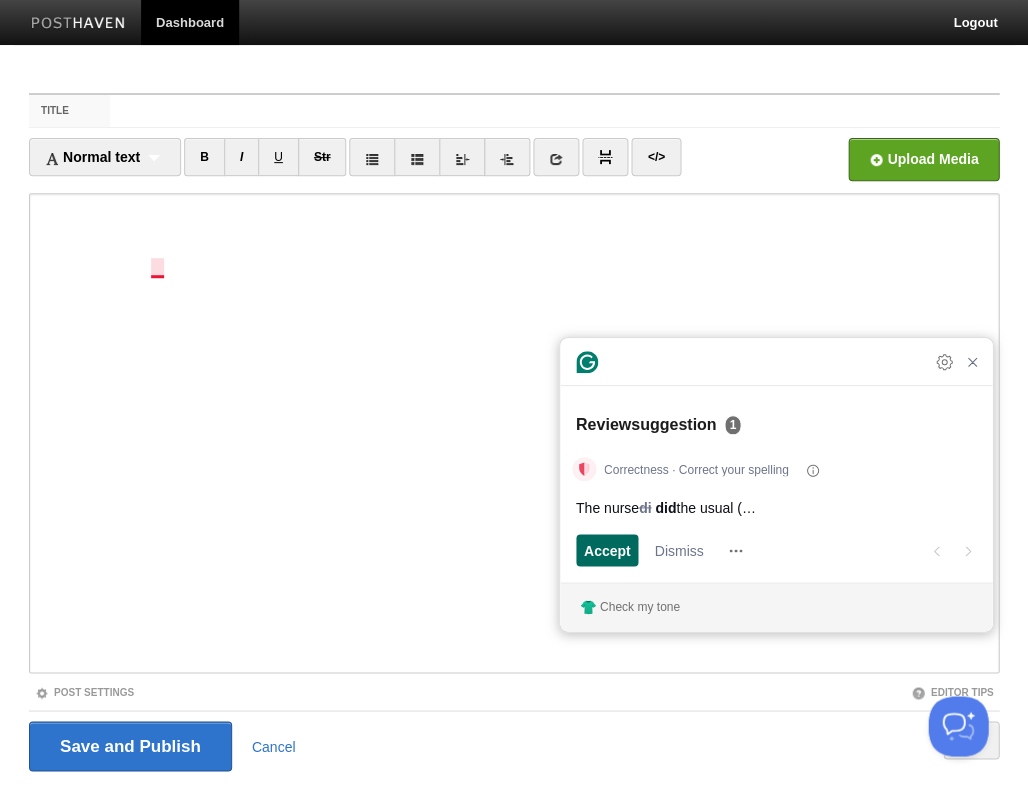 click on "Accept" at bounding box center [607, 550] 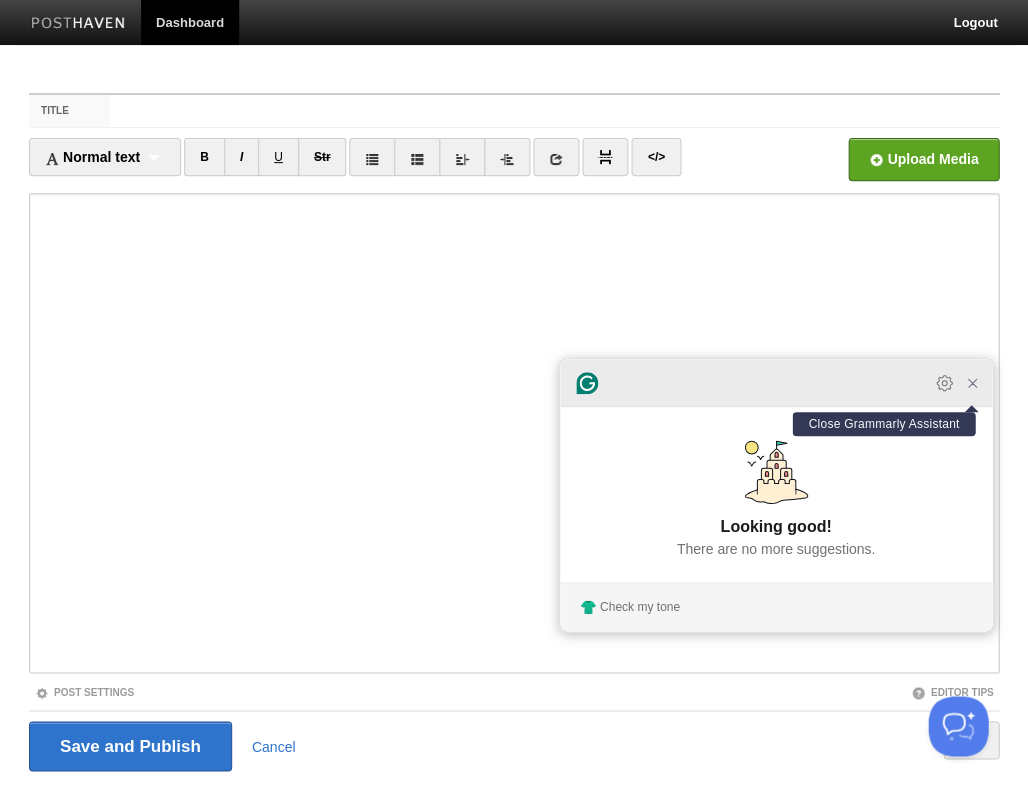 click 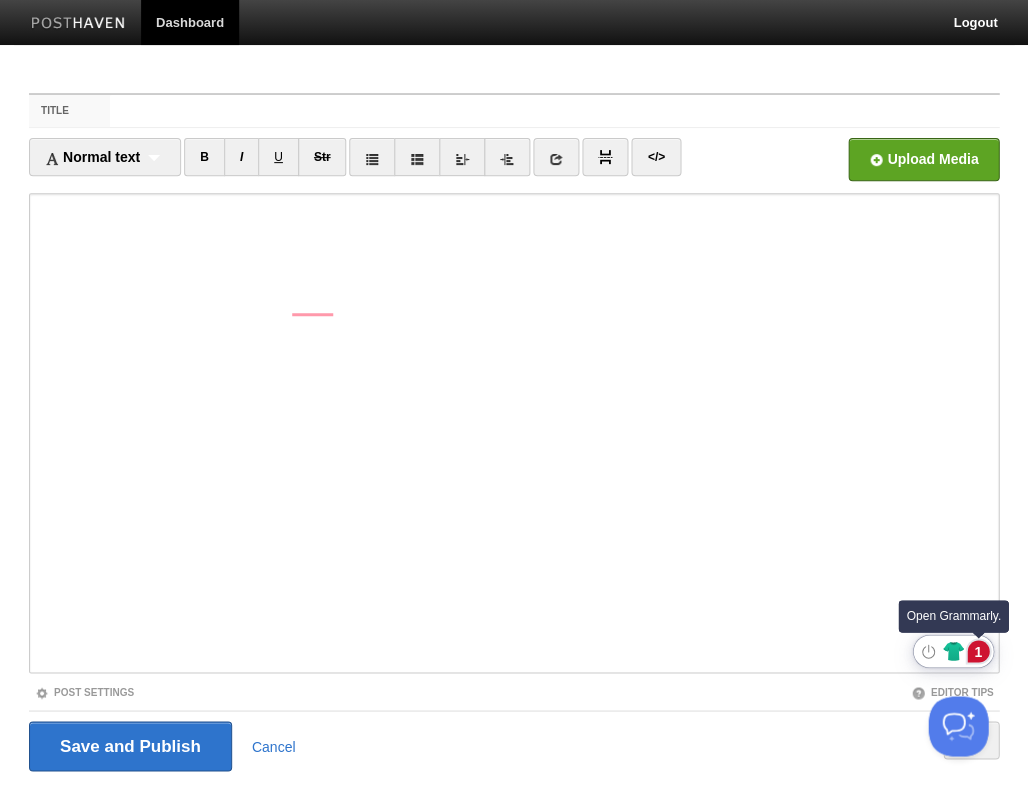 click on "1" 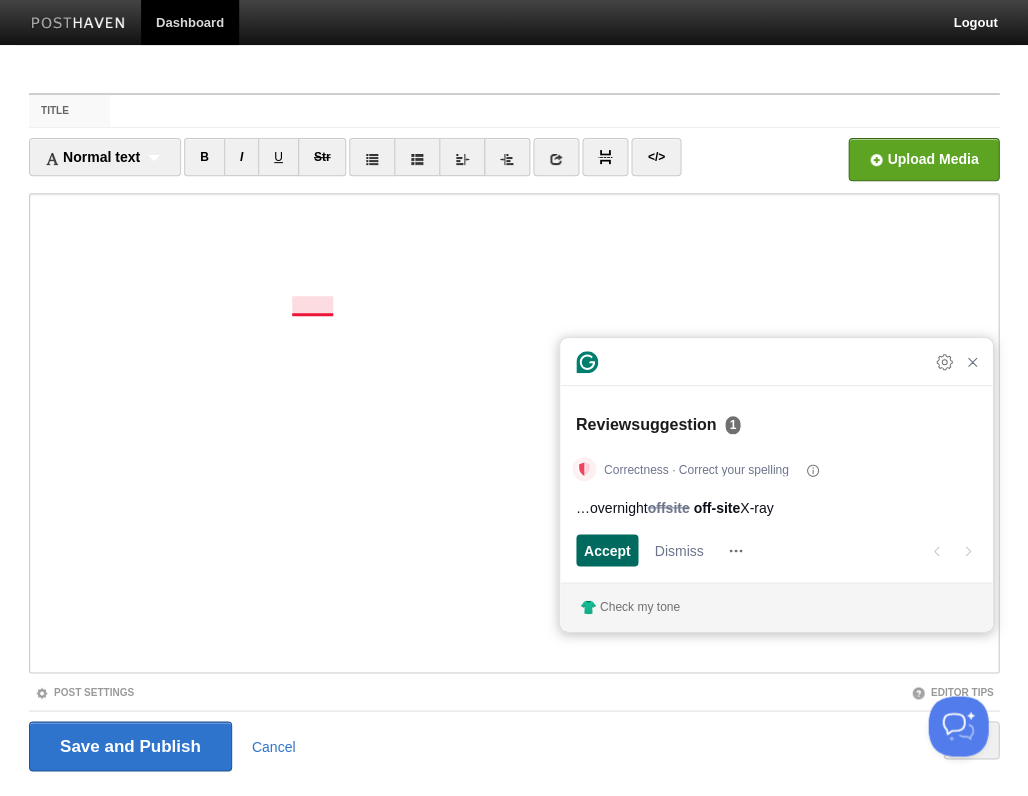 click on "Accept" at bounding box center (607, 550) 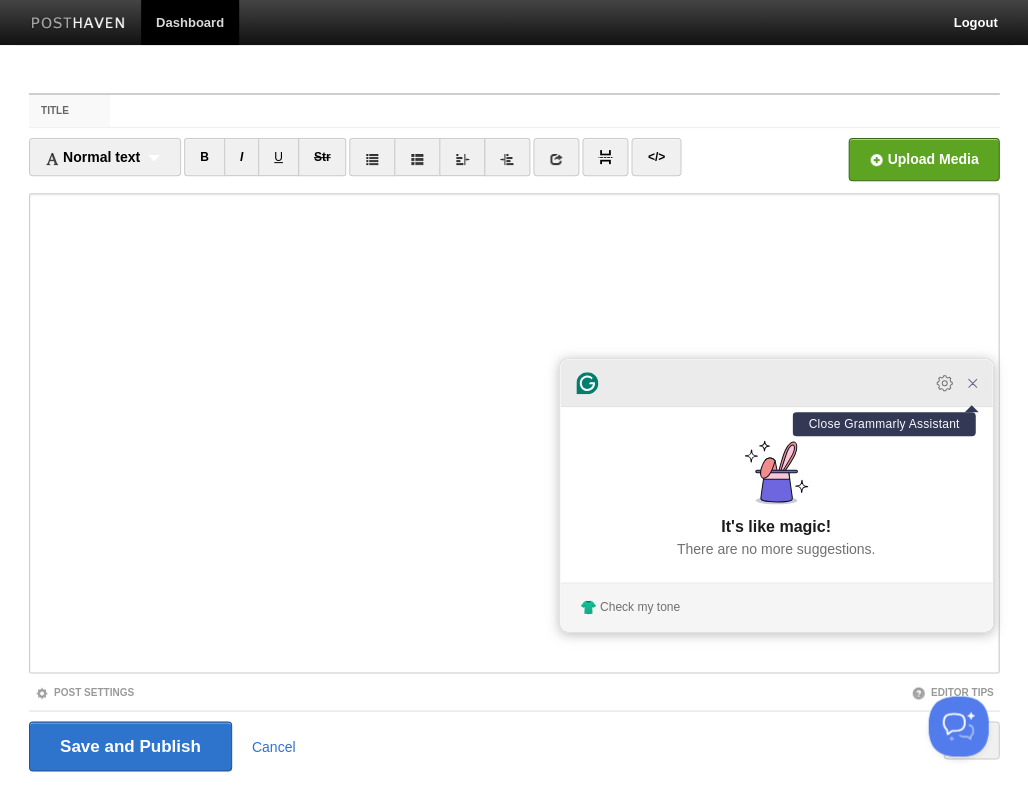 click 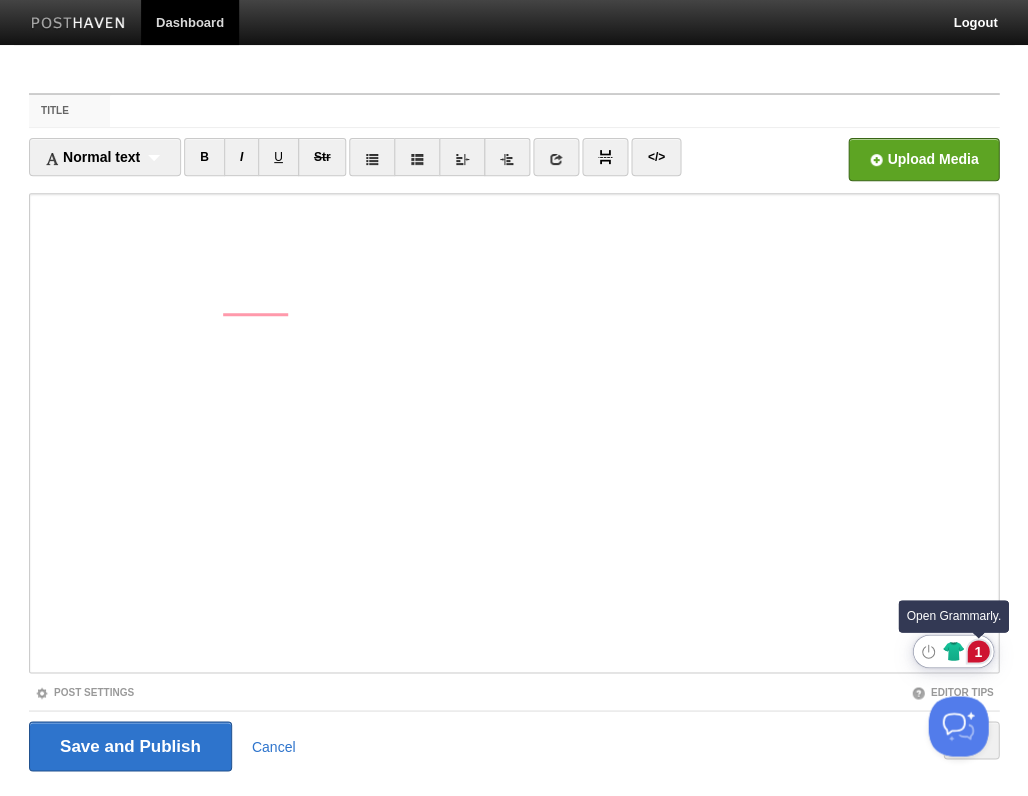 click on "1" 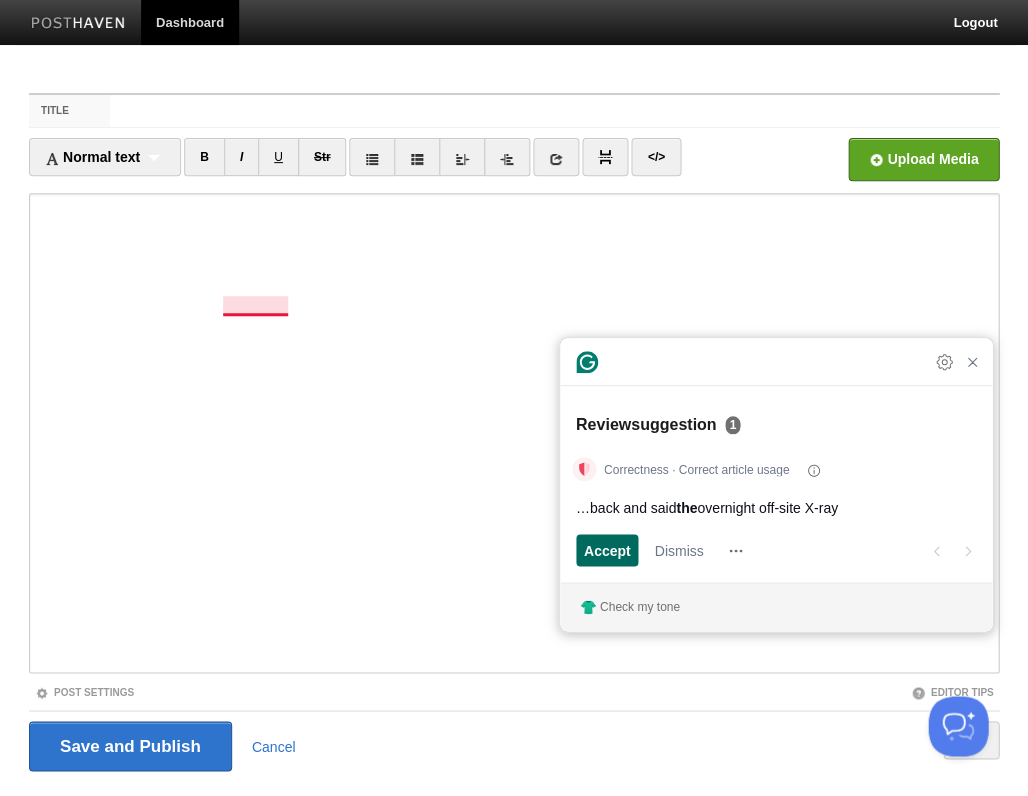 click on "Accept" at bounding box center (607, 550) 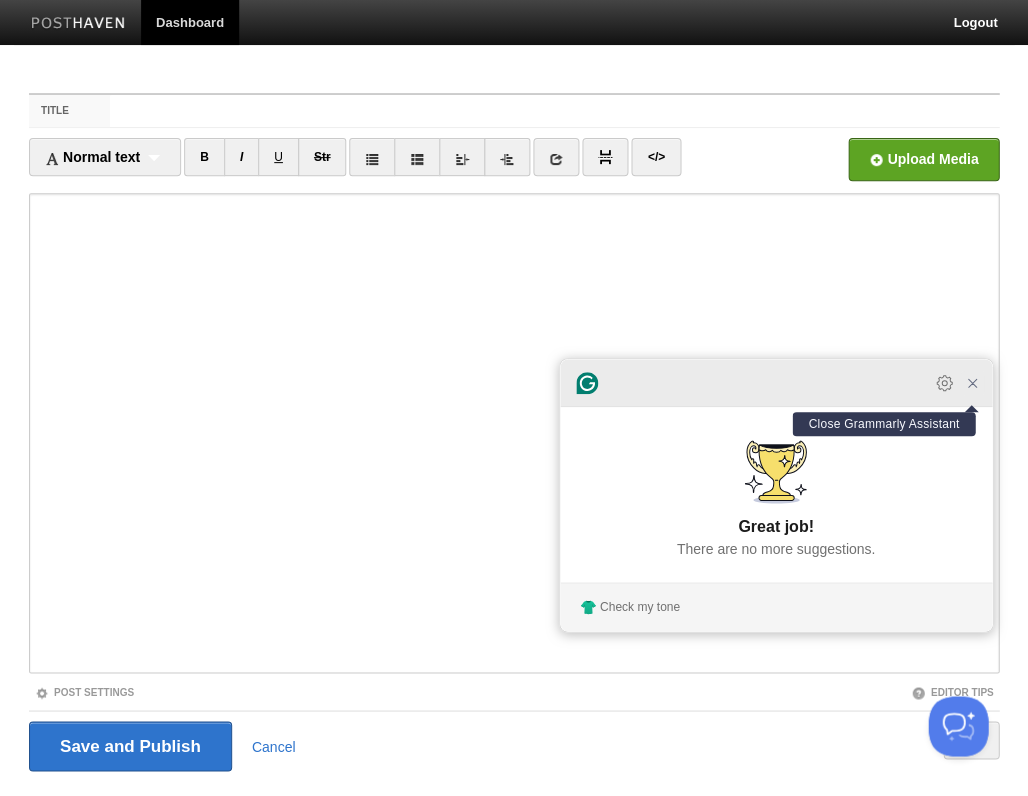 click 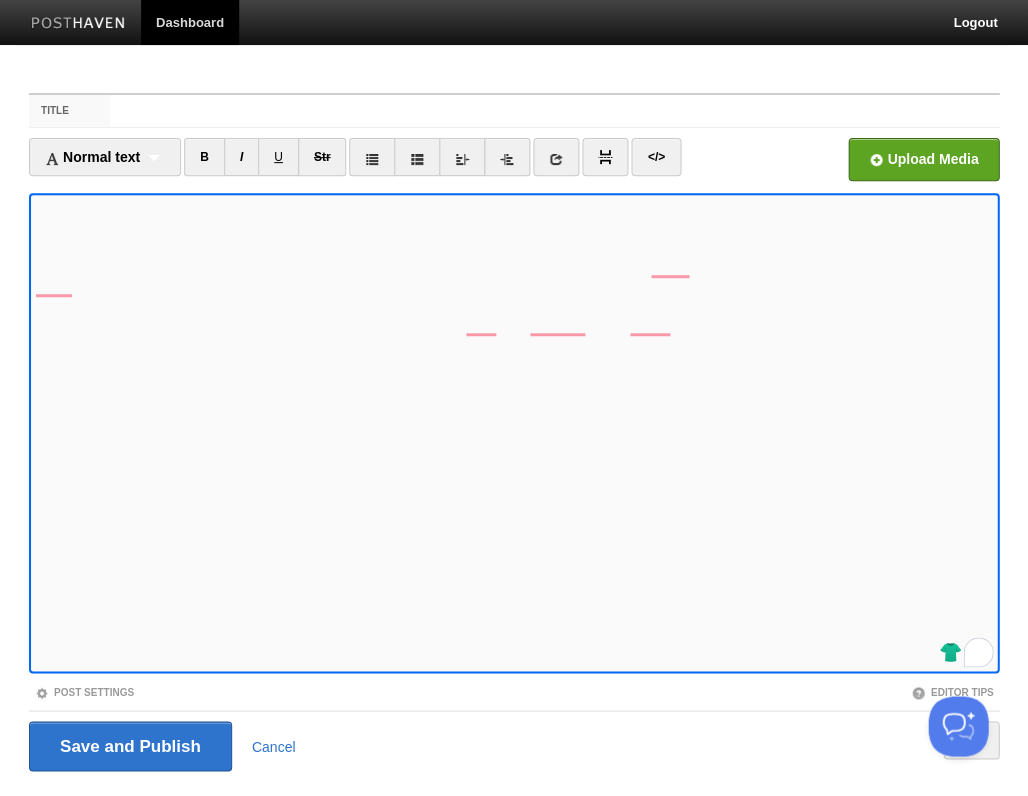 scroll, scrollTop: 0, scrollLeft: 0, axis: both 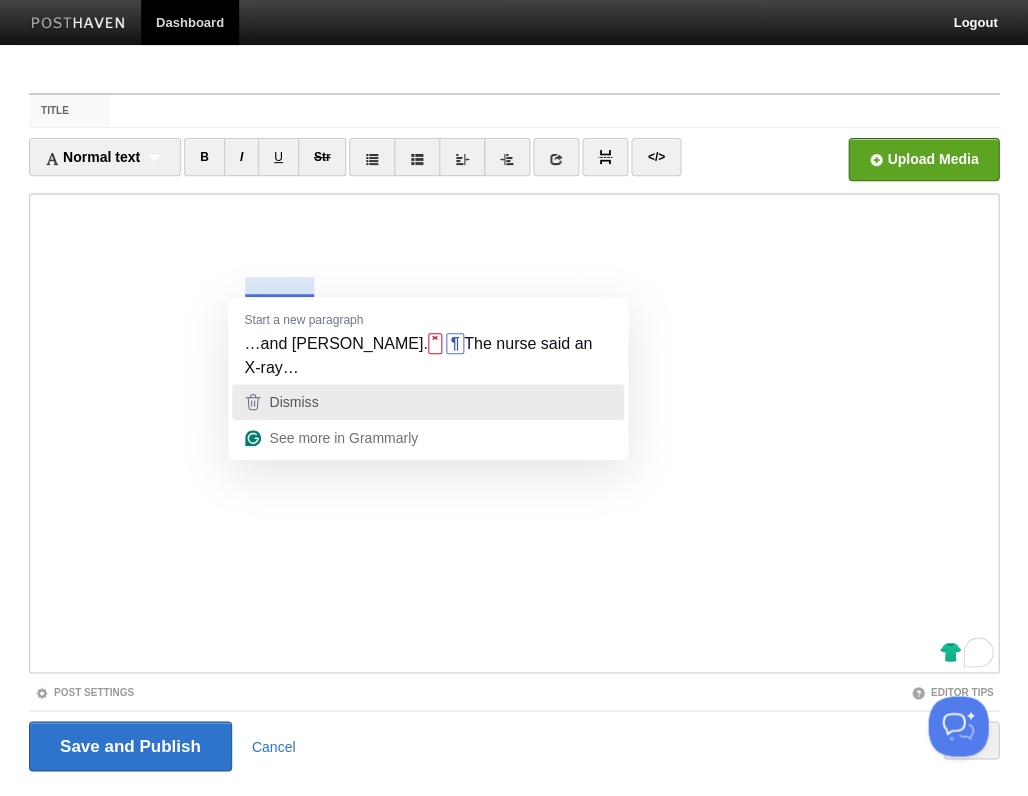 click on "Dismiss" at bounding box center [293, 402] 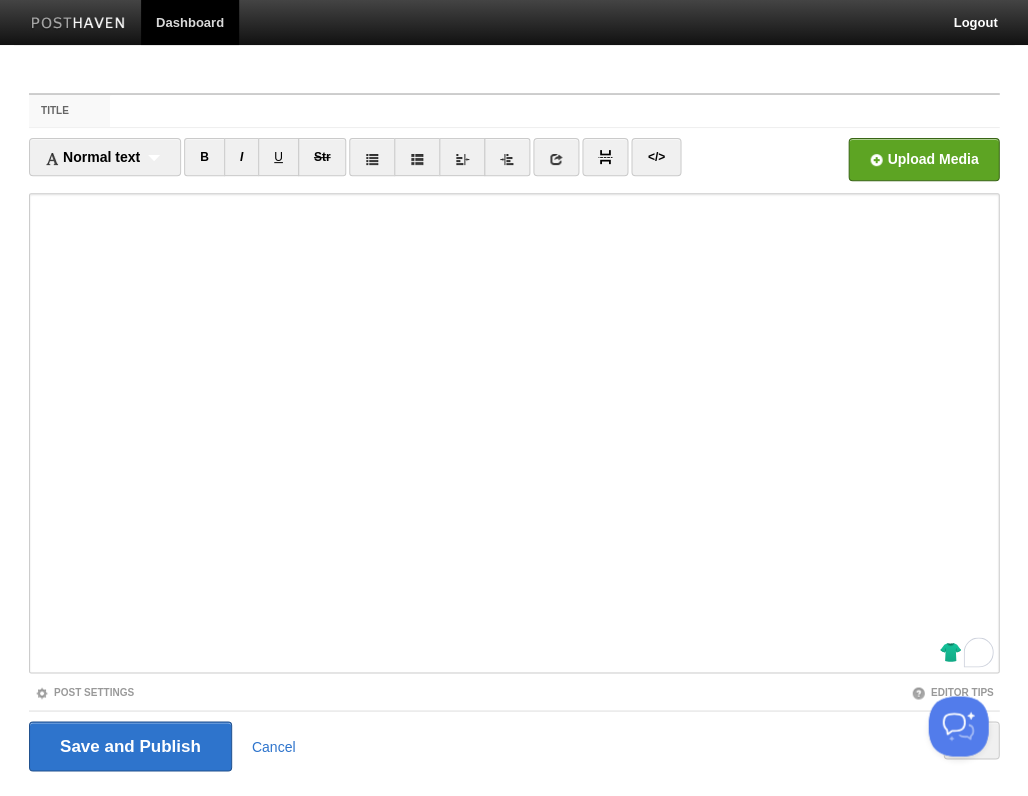scroll, scrollTop: 48, scrollLeft: 0, axis: vertical 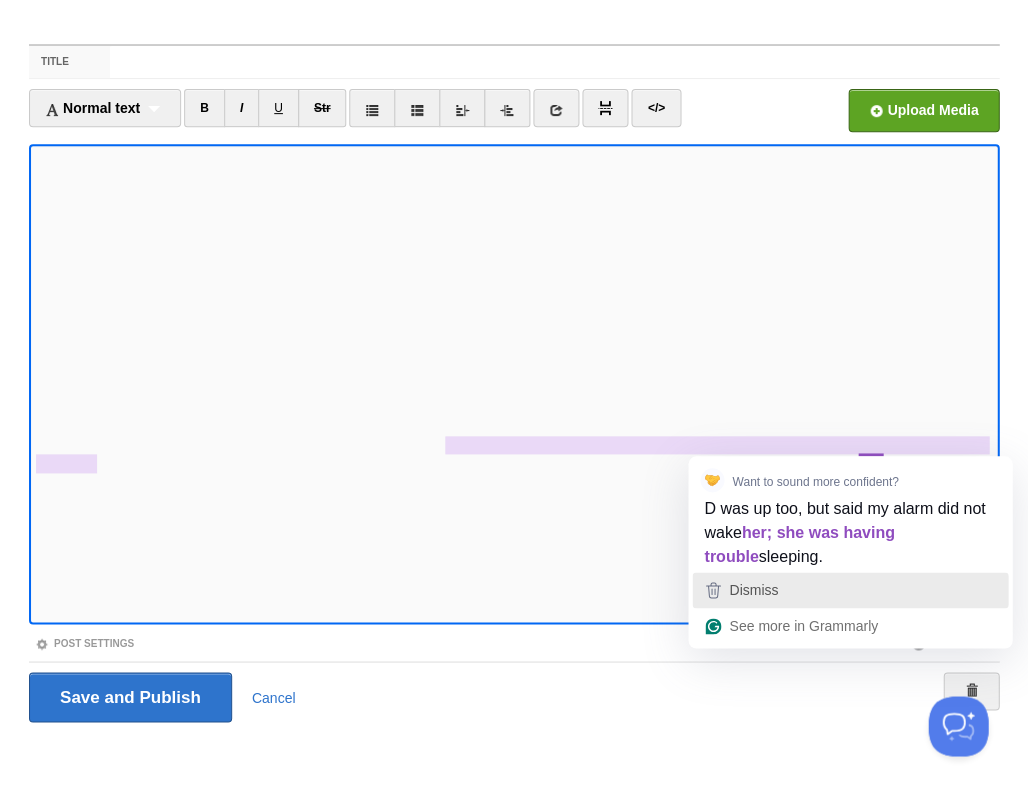 click on "Dismiss" at bounding box center [753, 590] 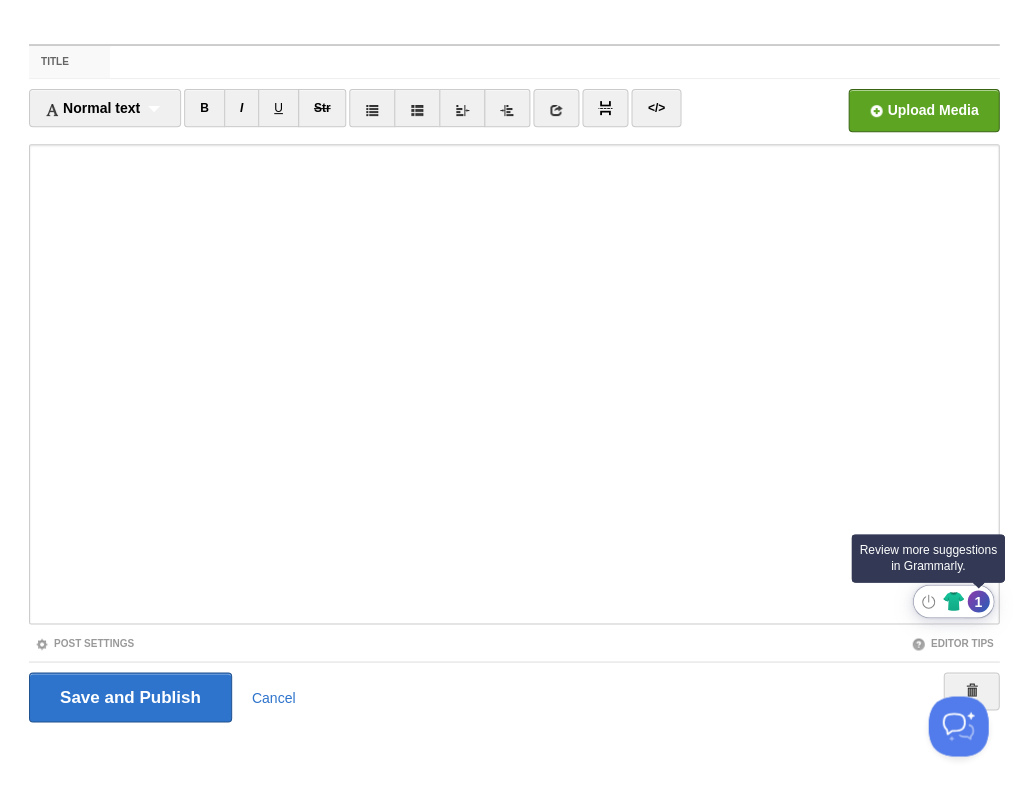 click on "1" 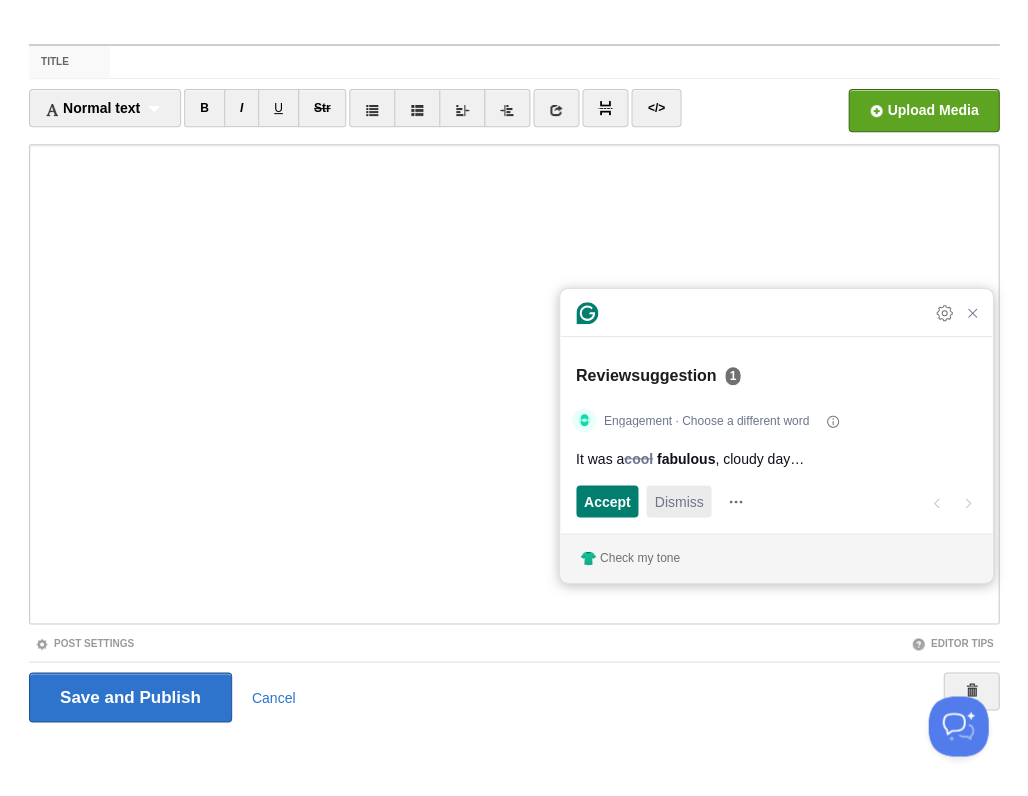 click on "Dismiss" at bounding box center [678, 501] 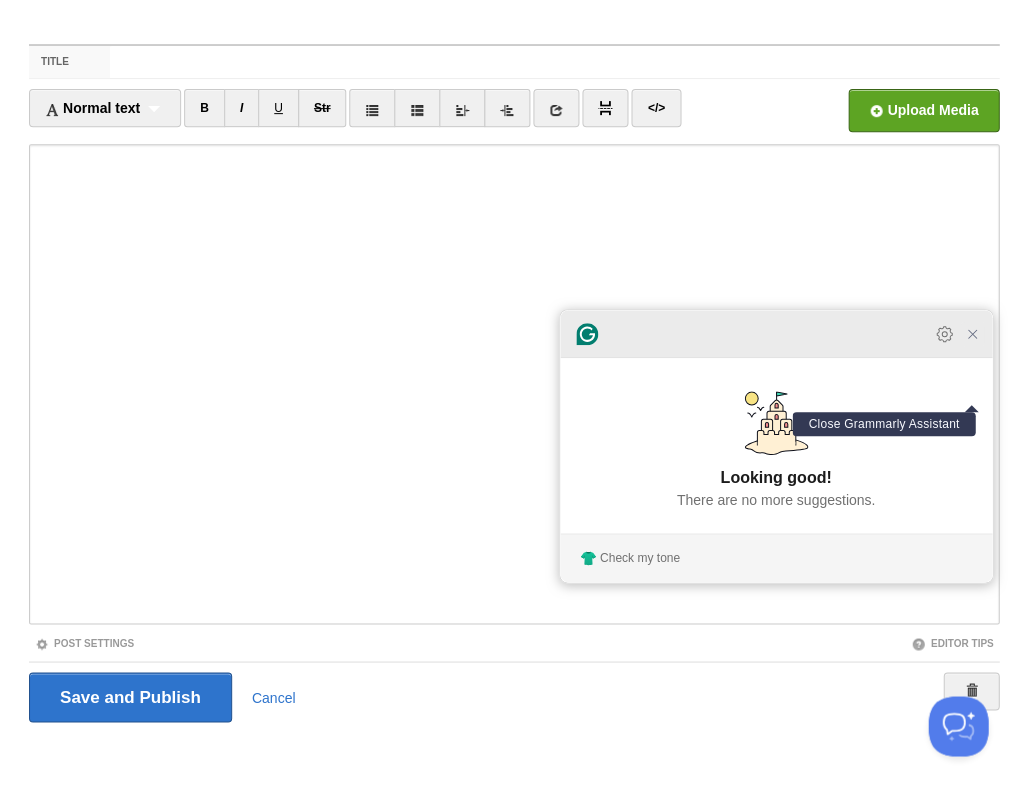 click 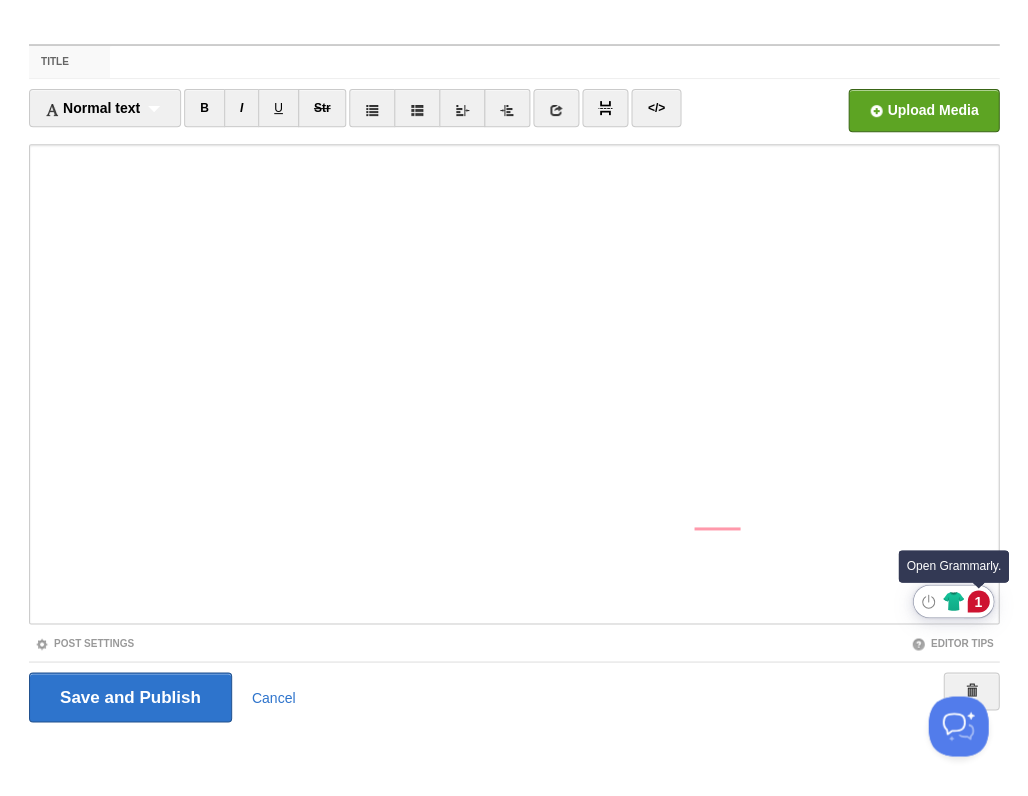 click on "1" 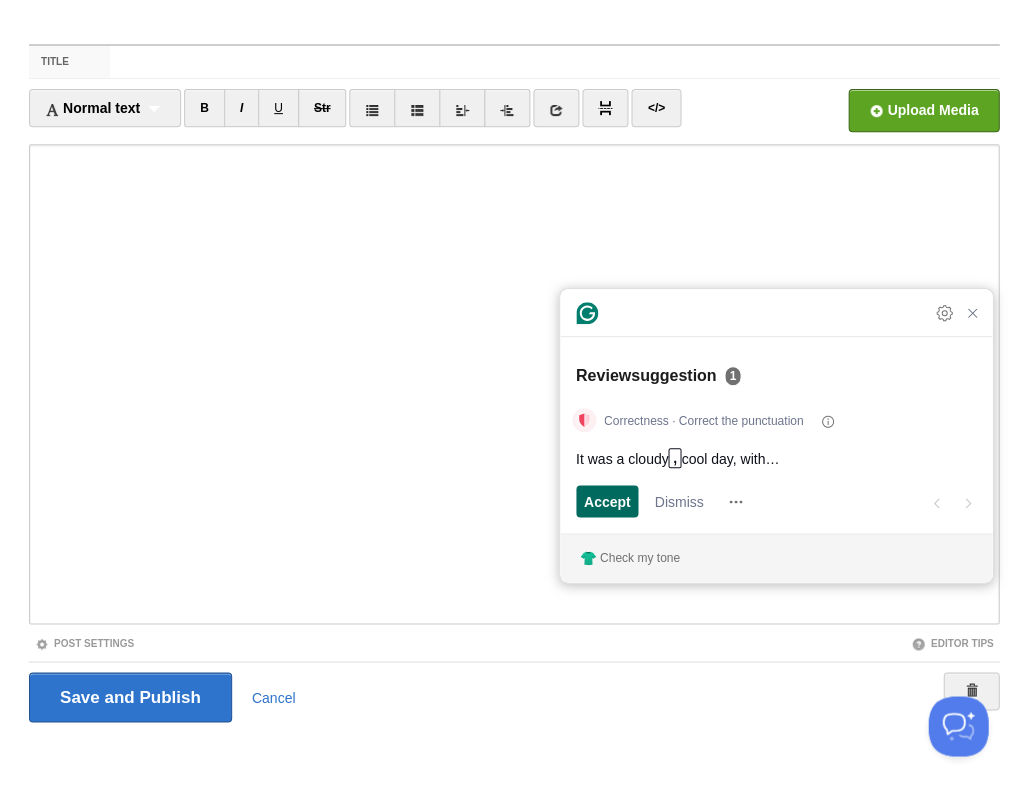 click on "Accept" at bounding box center (607, 501) 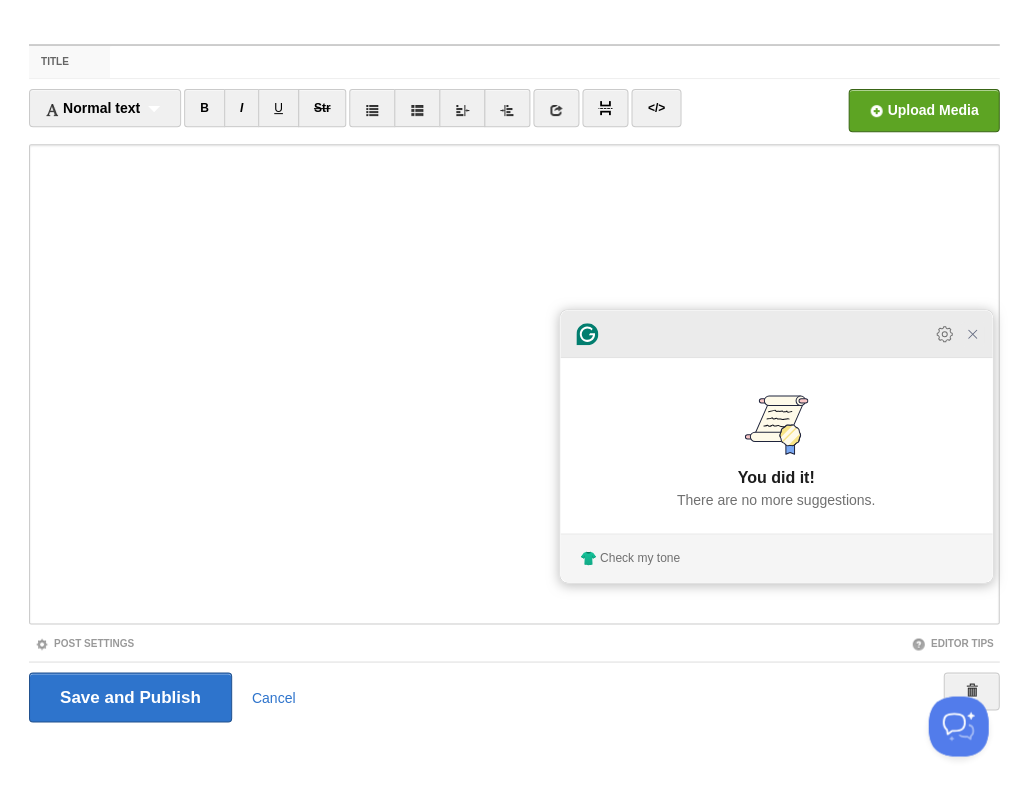 click 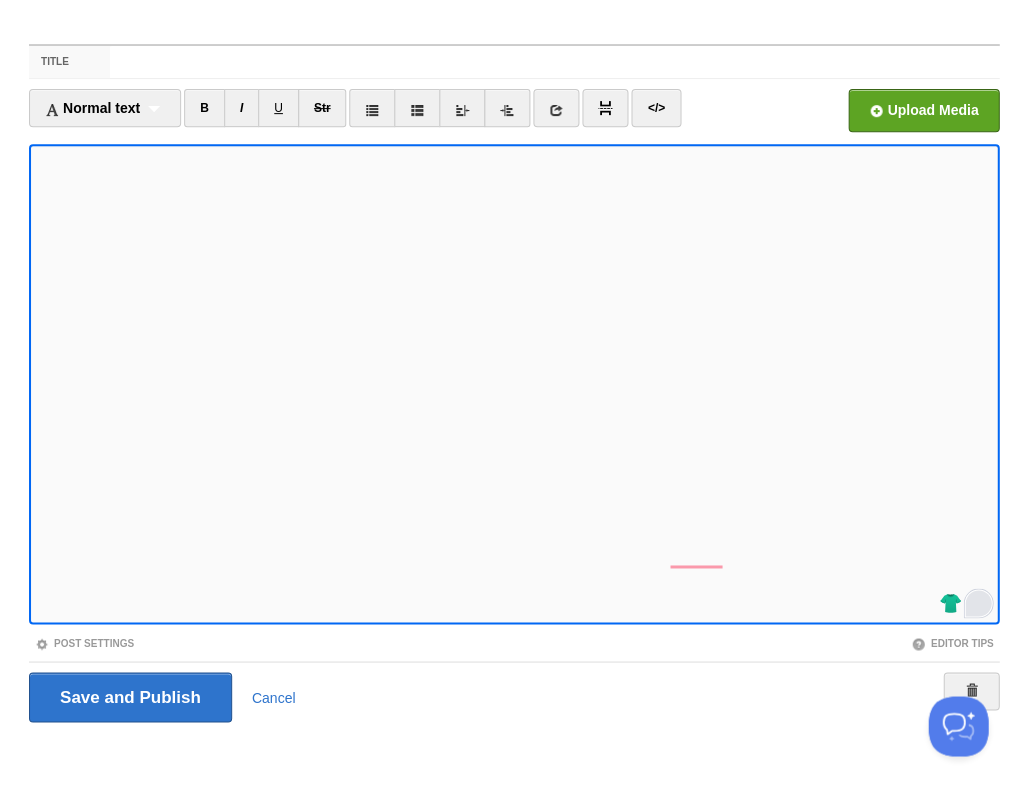scroll, scrollTop: 45, scrollLeft: 0, axis: vertical 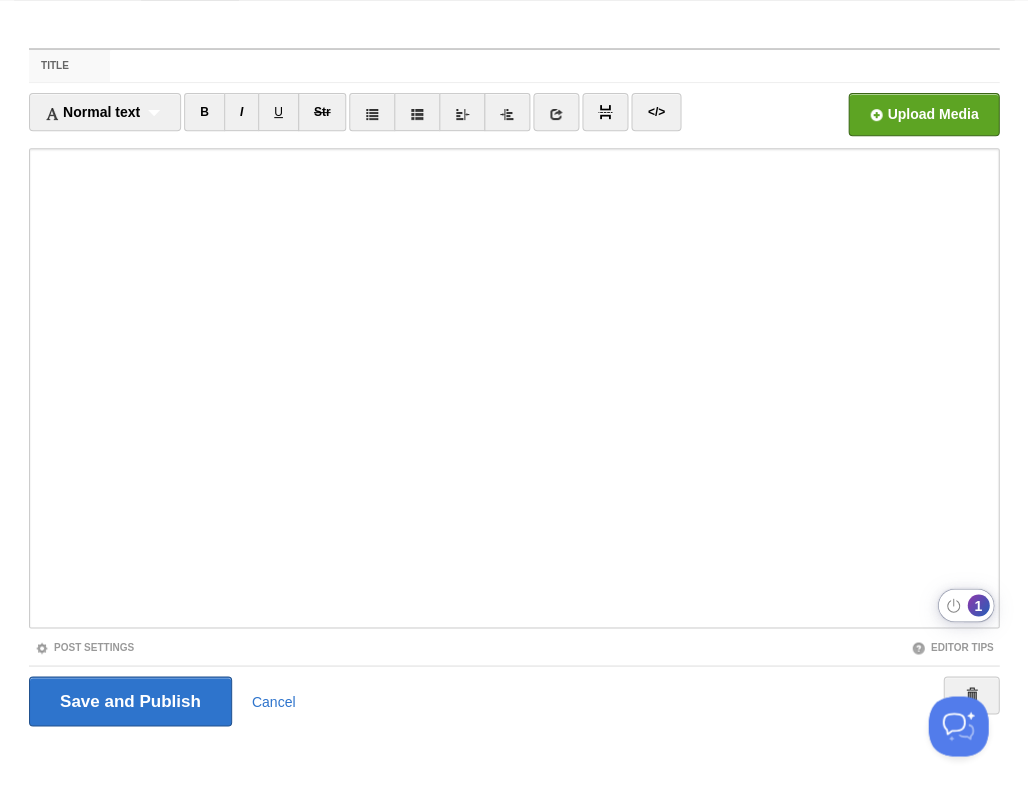 click on "1" 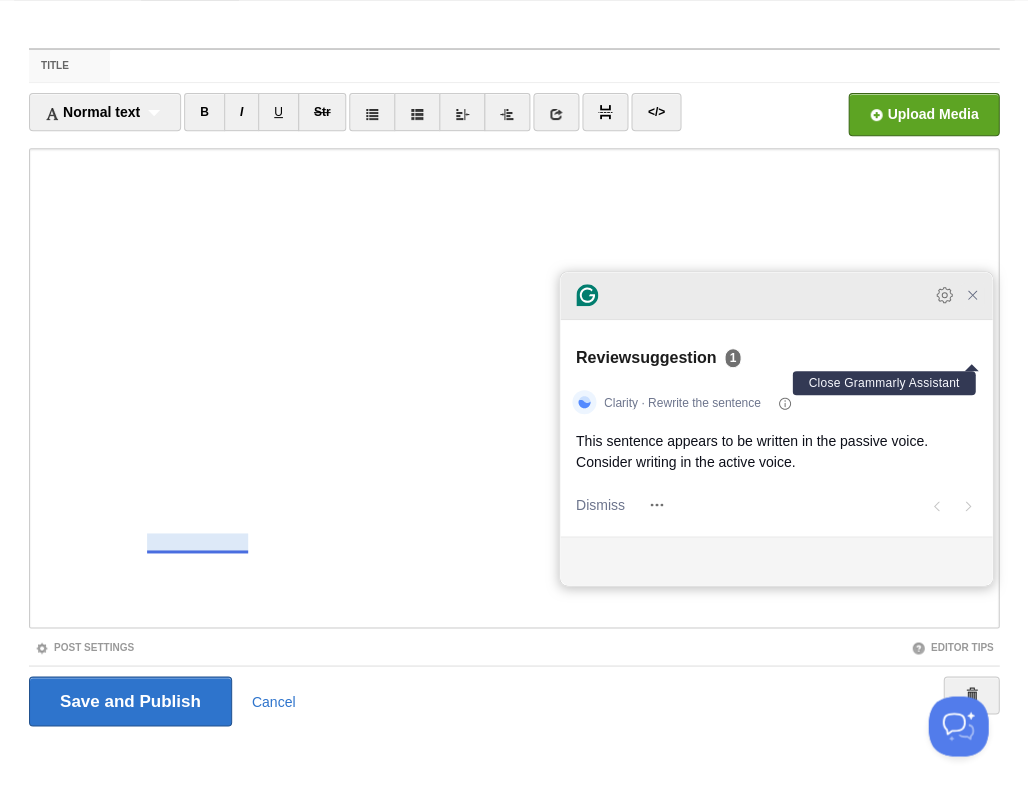 click 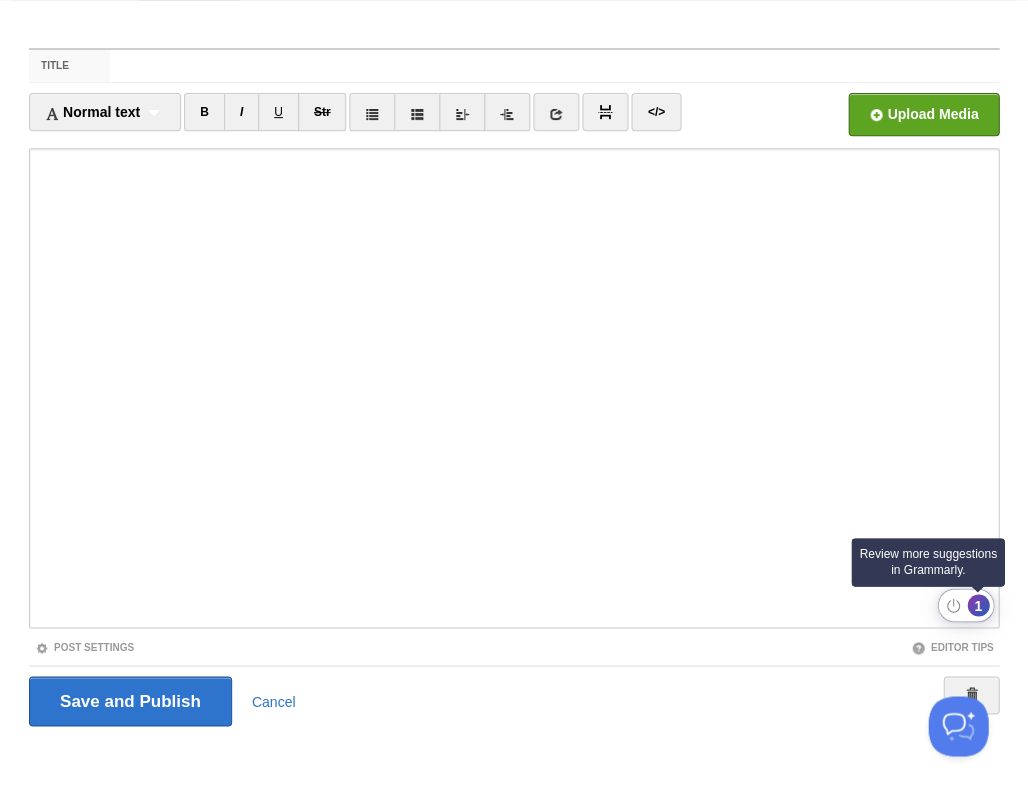 click on "1" 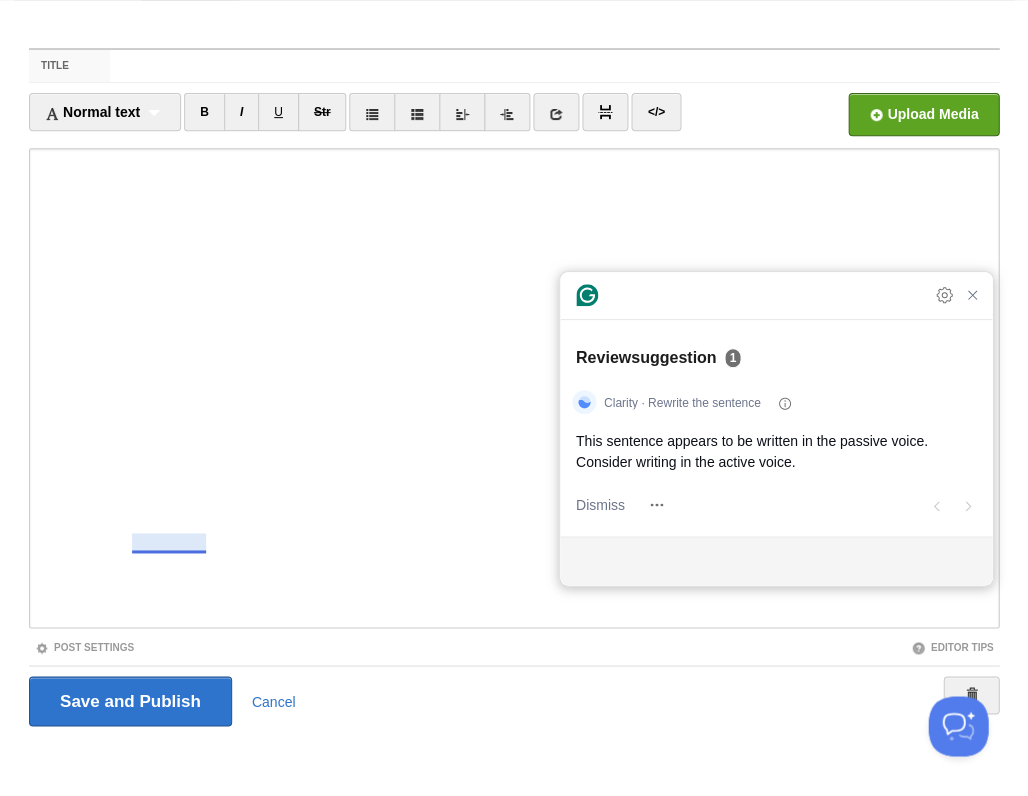 click on "This sentence appears to be written in the passive voice. Consider writing in the active voice." at bounding box center (752, 451) 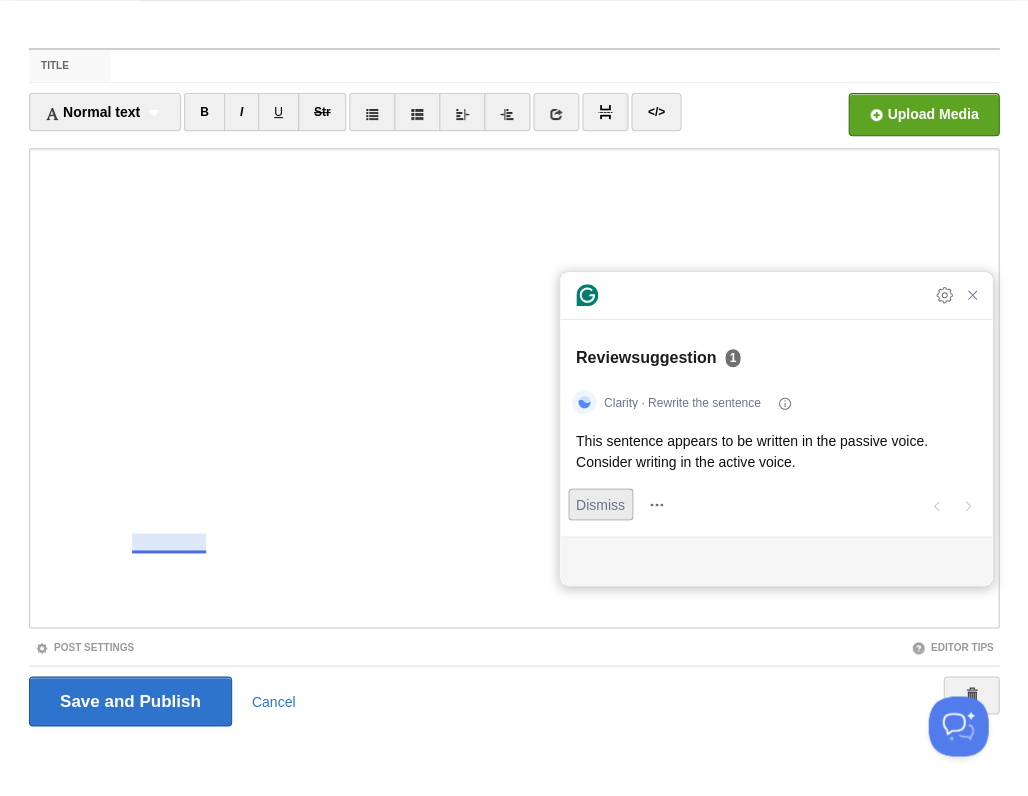 click on "Dismiss" at bounding box center [600, 504] 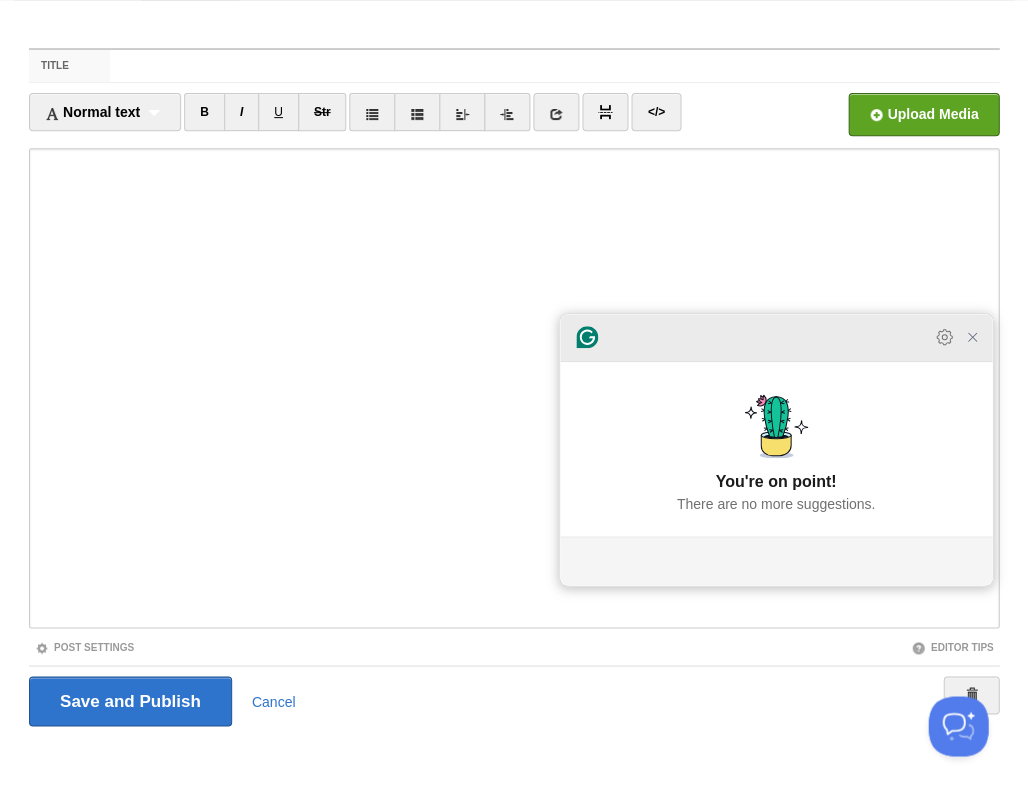 click 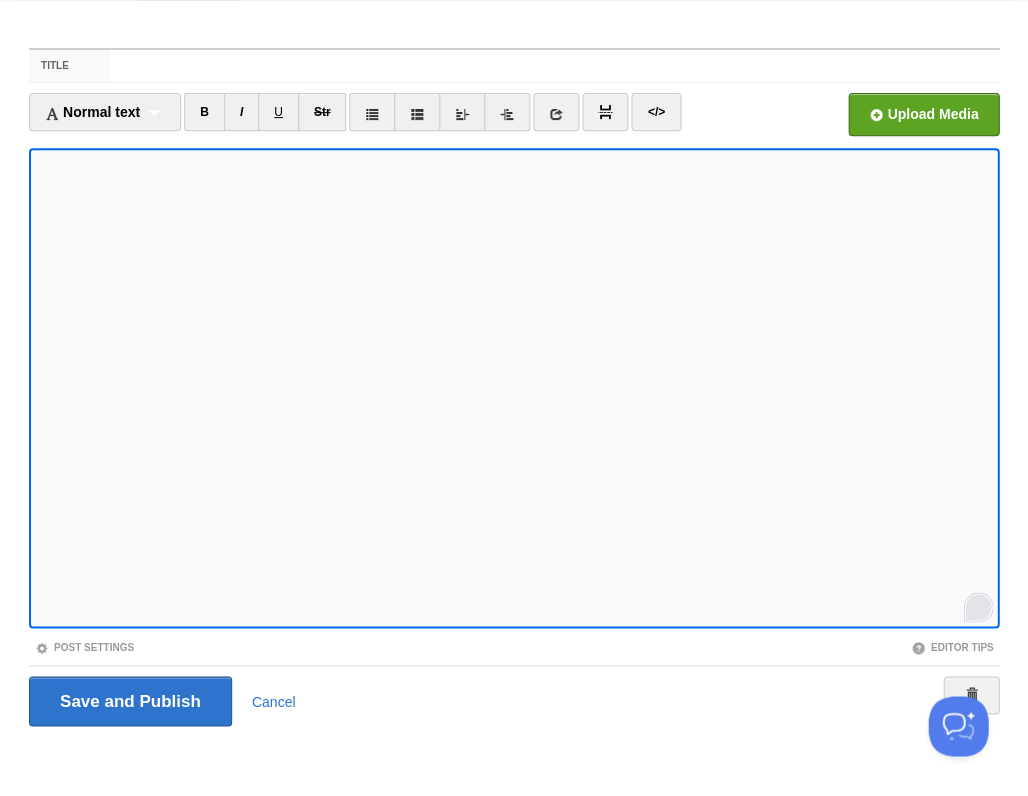 scroll, scrollTop: 48, scrollLeft: 0, axis: vertical 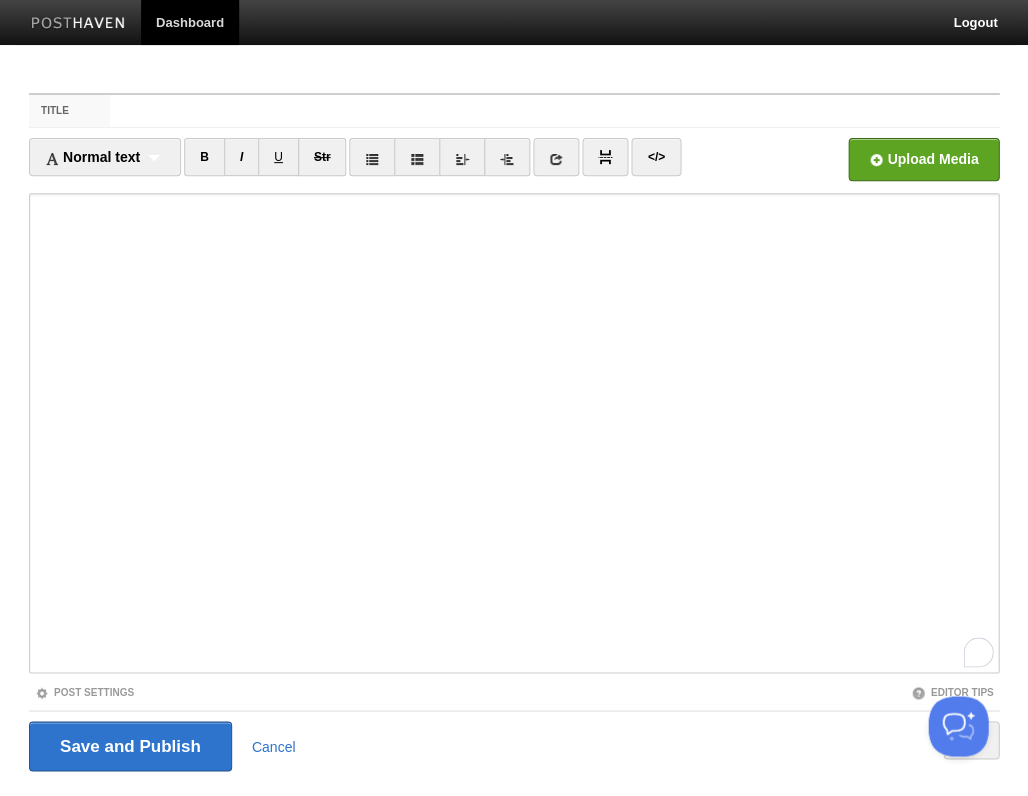 click at bounding box center [514, 433] 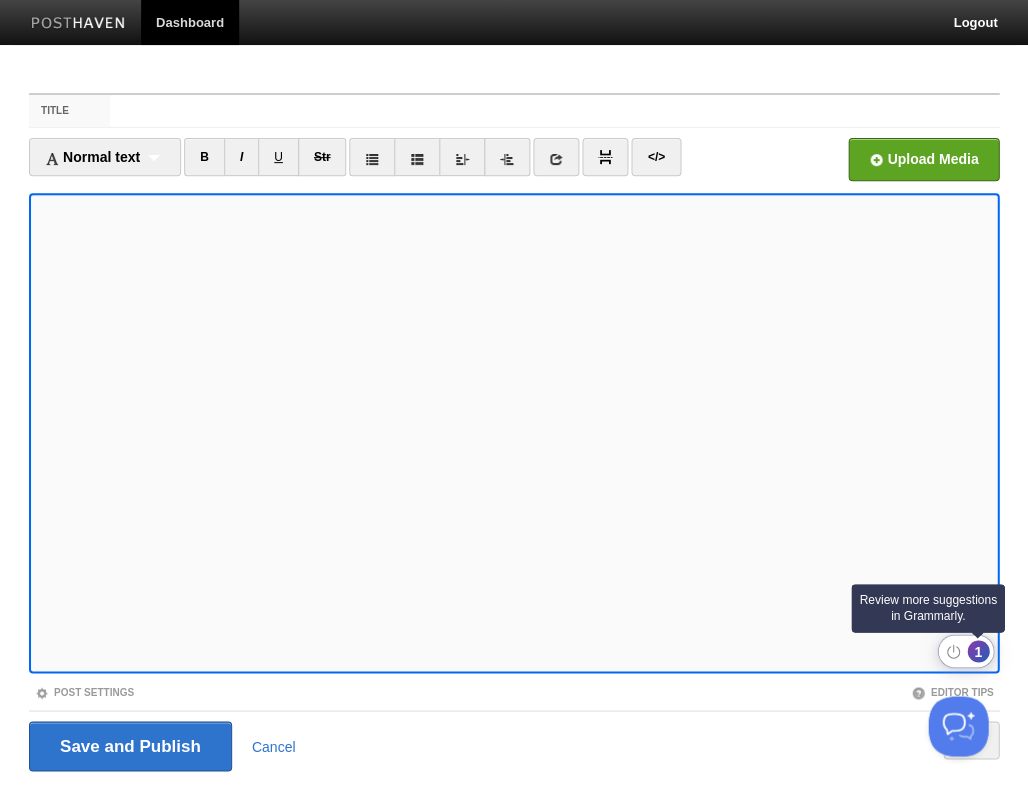 click on "1" 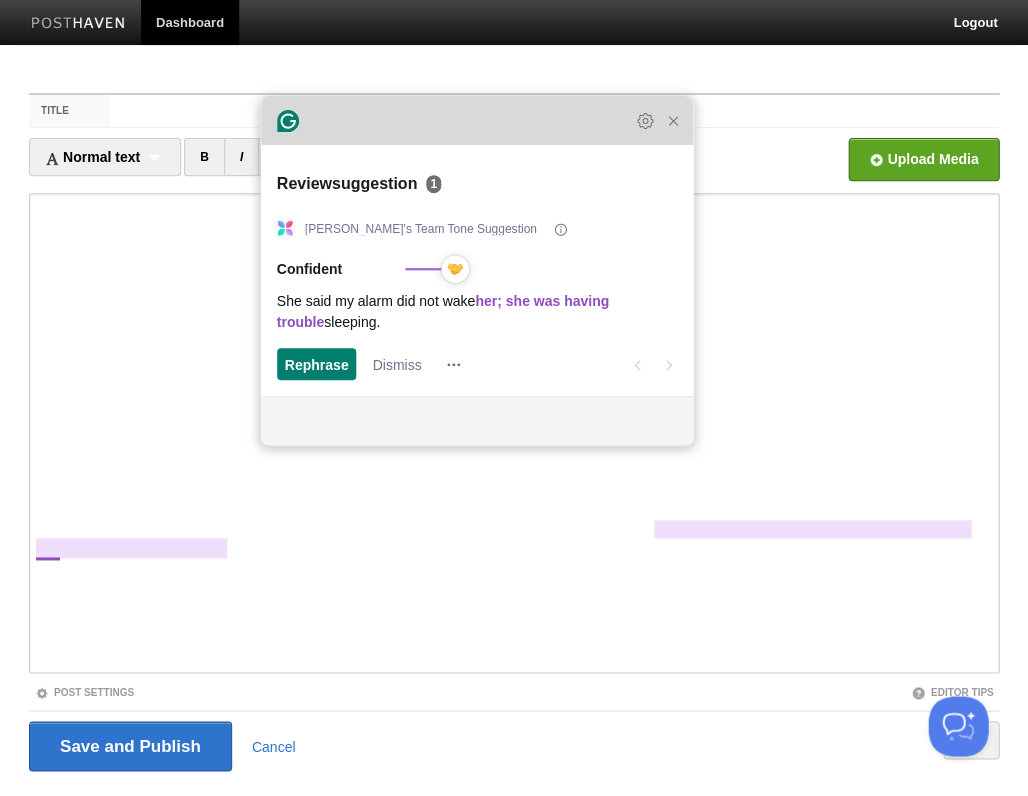 drag, startPoint x: 739, startPoint y: 318, endPoint x: 440, endPoint y: 132, distance: 352.13208 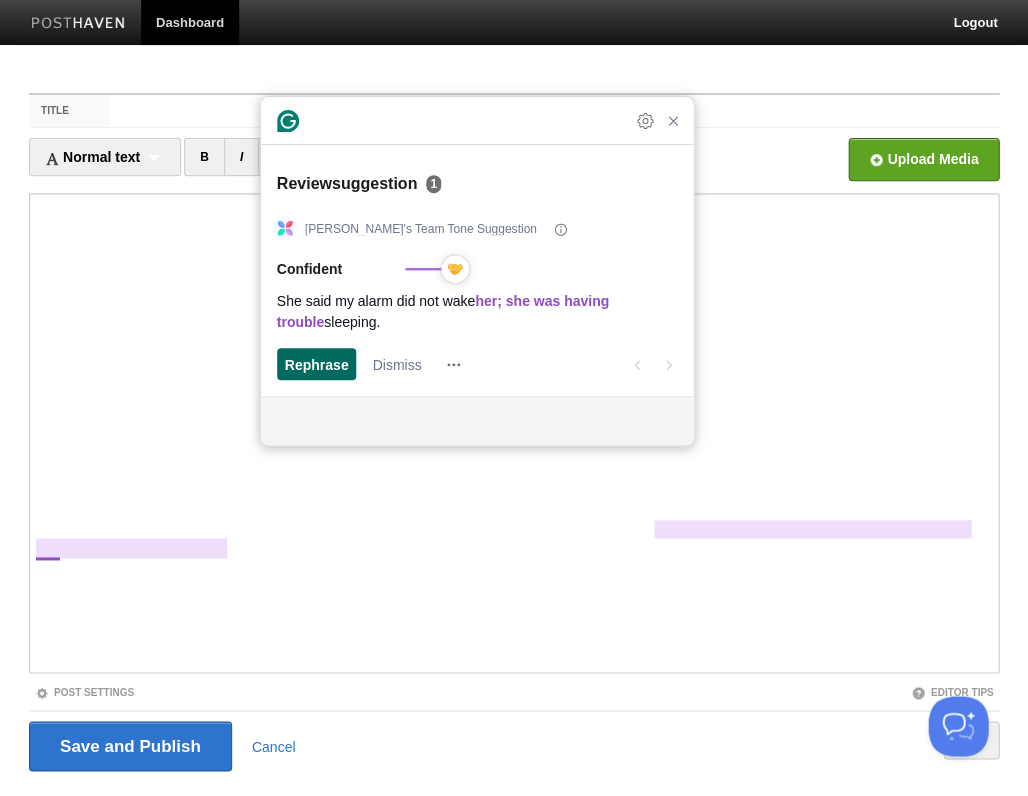 click on "Rephrase" at bounding box center (317, 364) 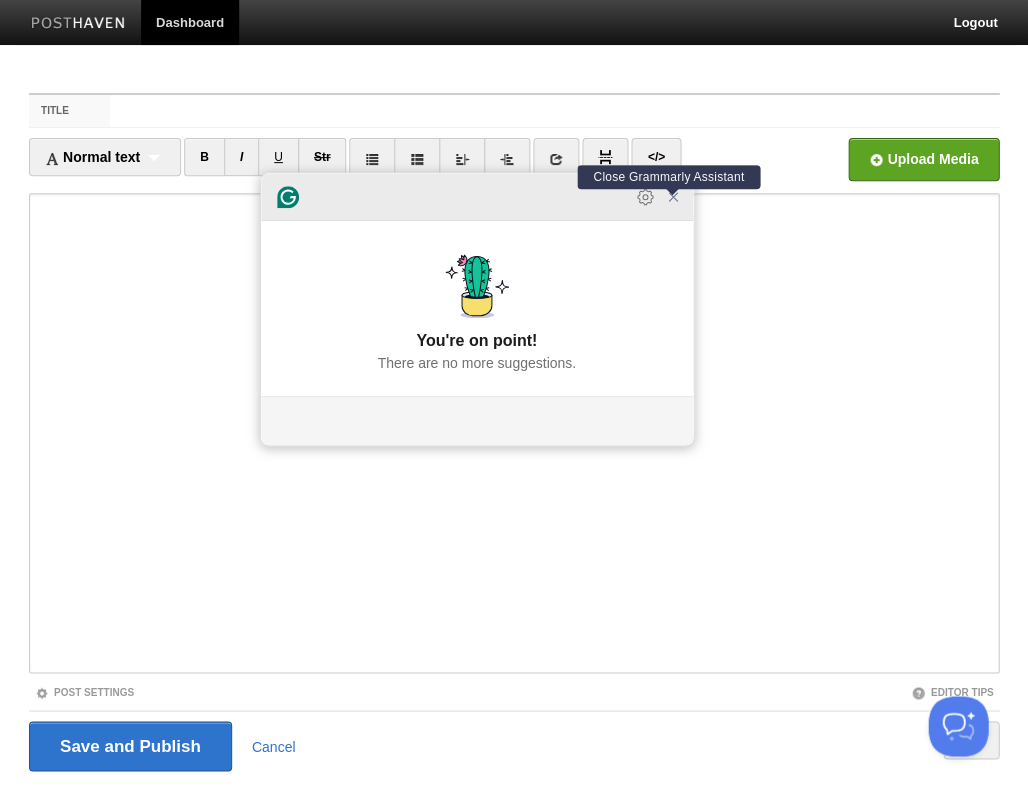click 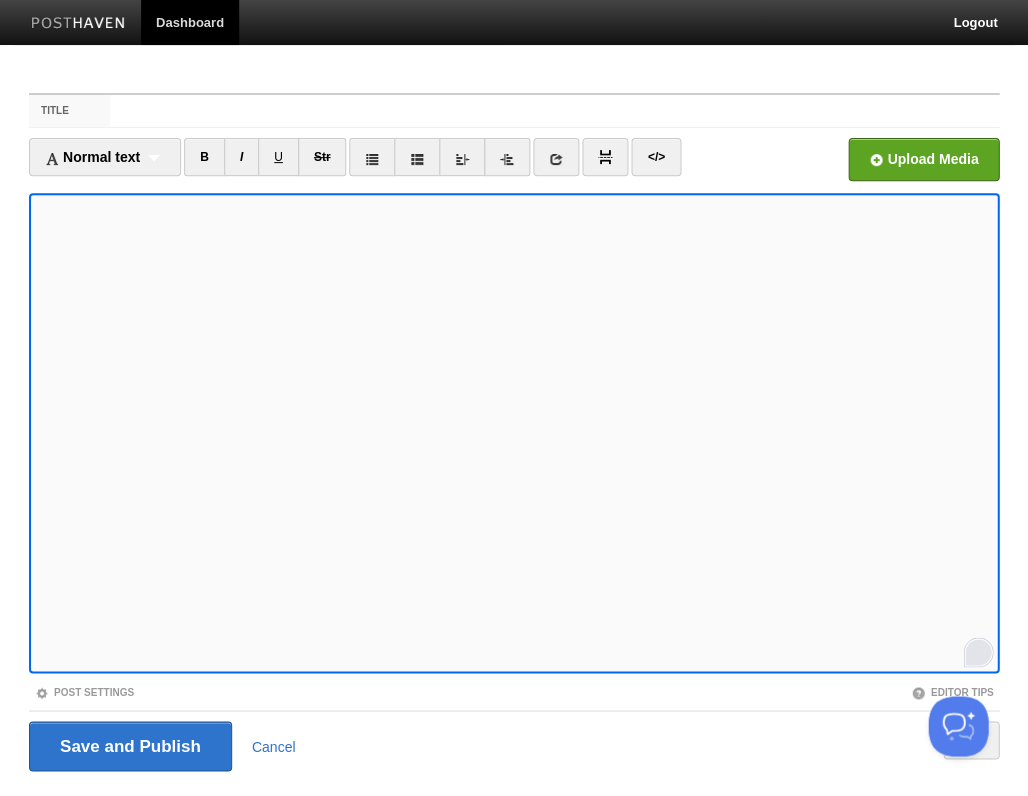 scroll, scrollTop: 112, scrollLeft: 0, axis: vertical 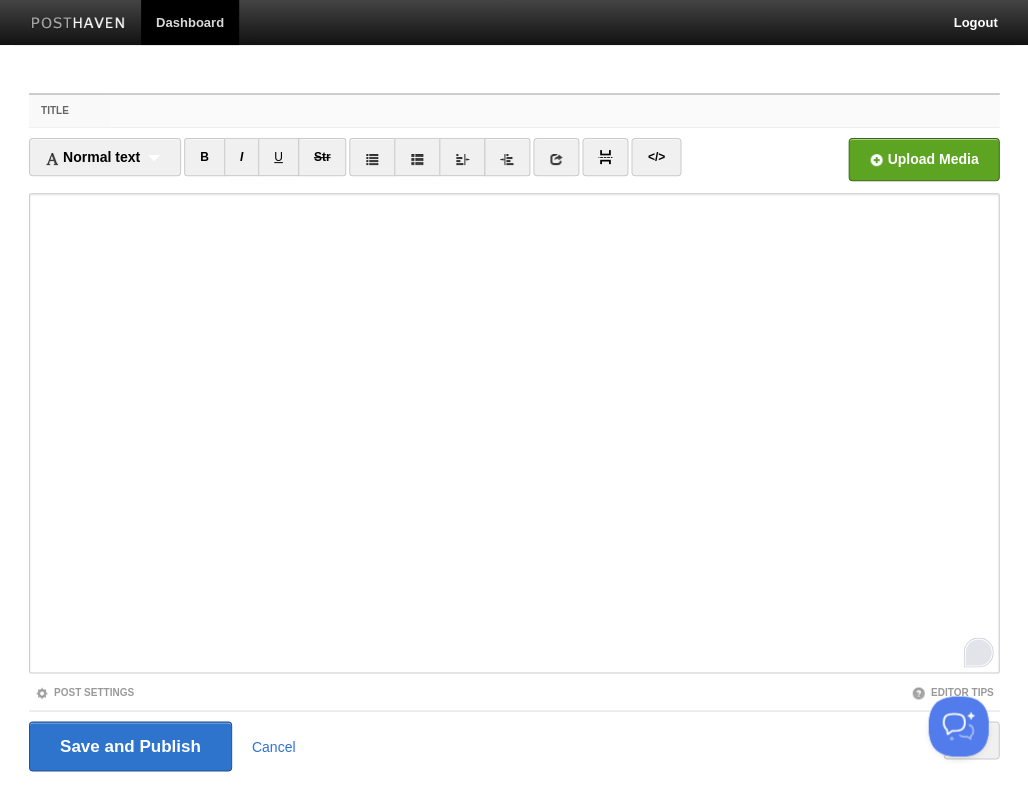 click on "Title" at bounding box center [554, 111] 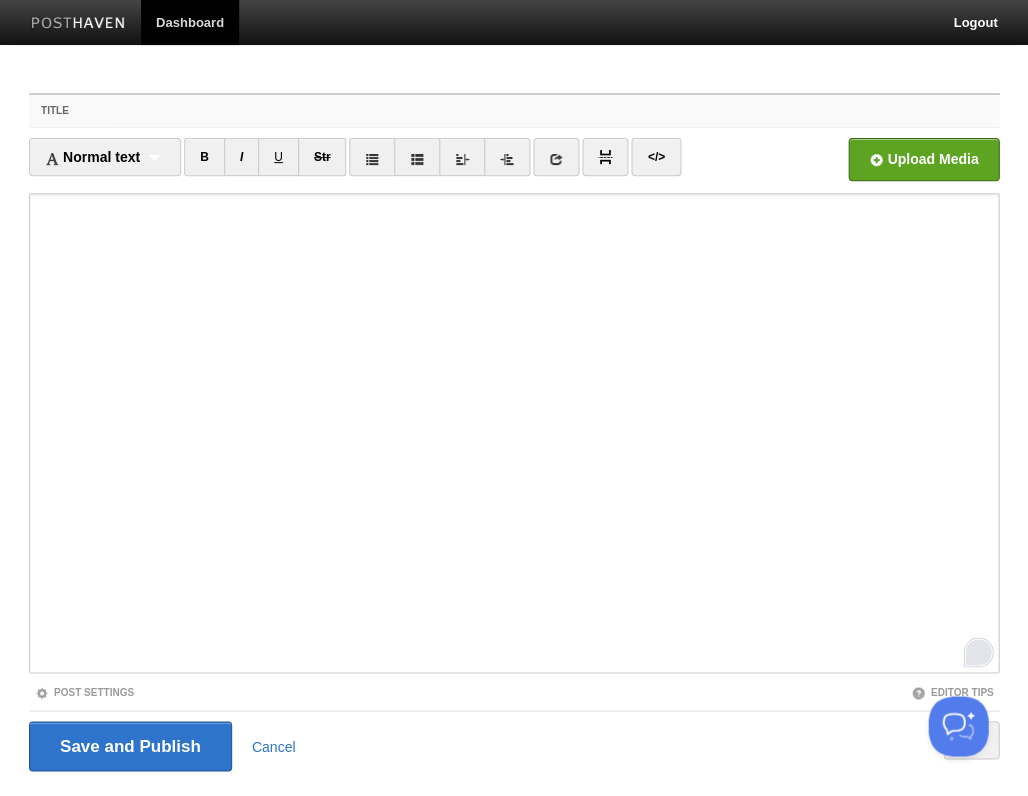 scroll, scrollTop: 112, scrollLeft: 0, axis: vertical 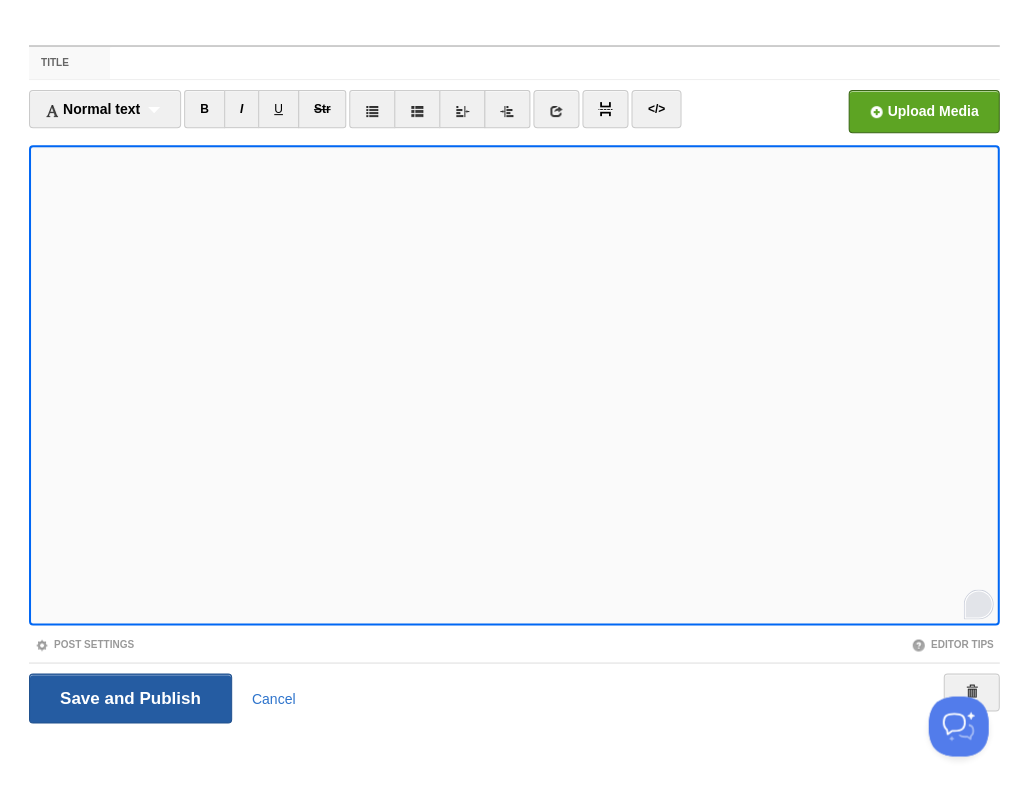 click on "Save and Publish" at bounding box center [130, 698] 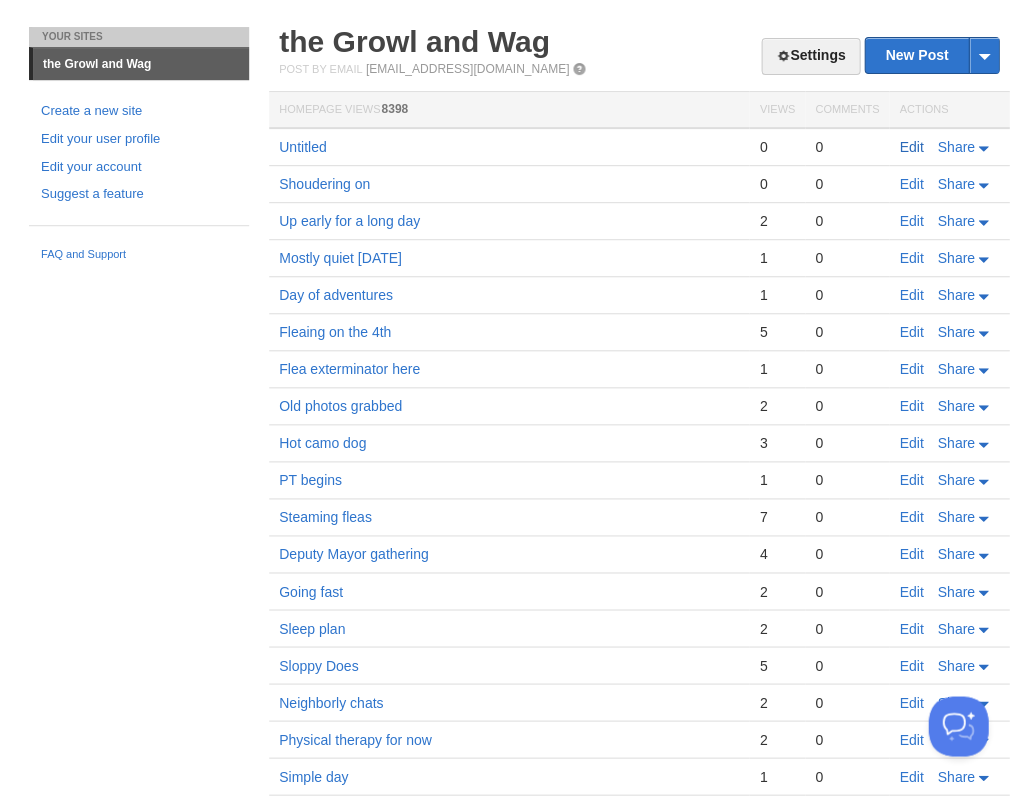click on "Edit" at bounding box center (911, 147) 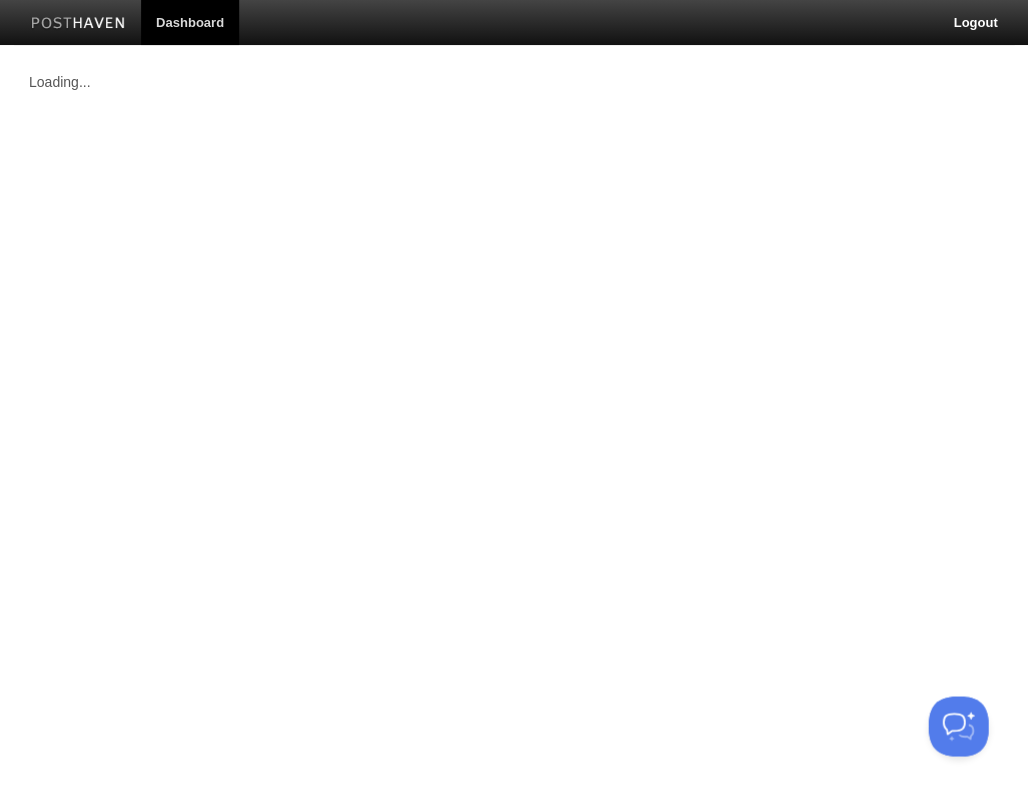 scroll, scrollTop: 0, scrollLeft: 0, axis: both 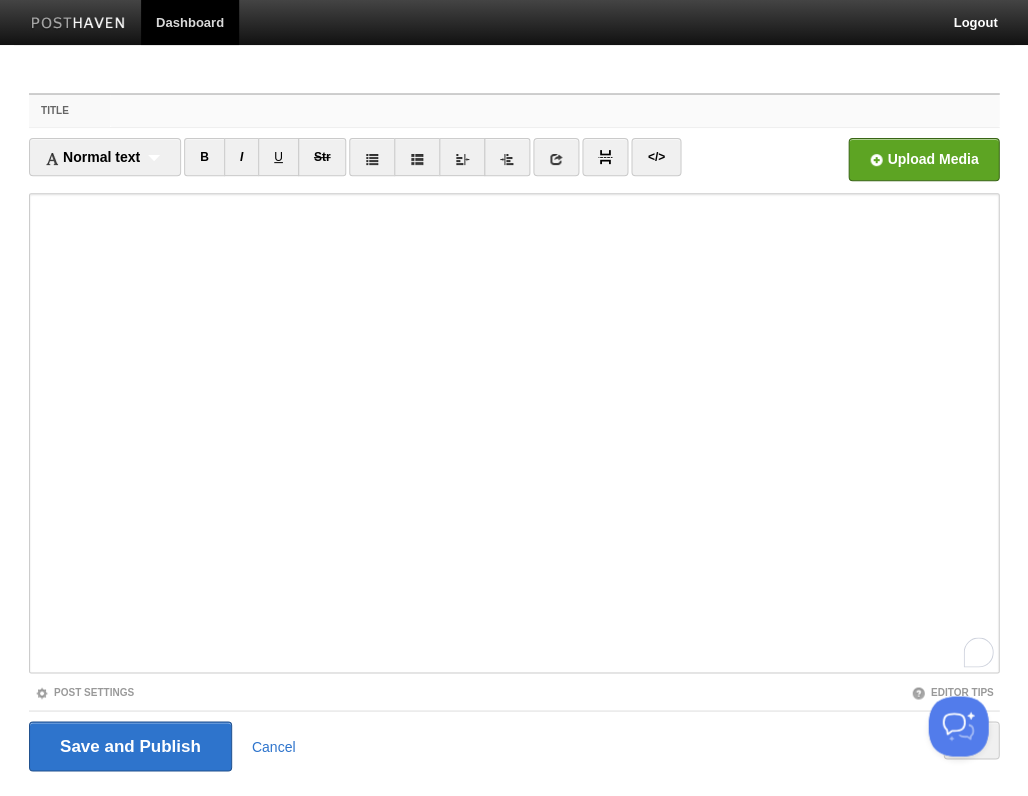 click on "Title" at bounding box center [554, 111] 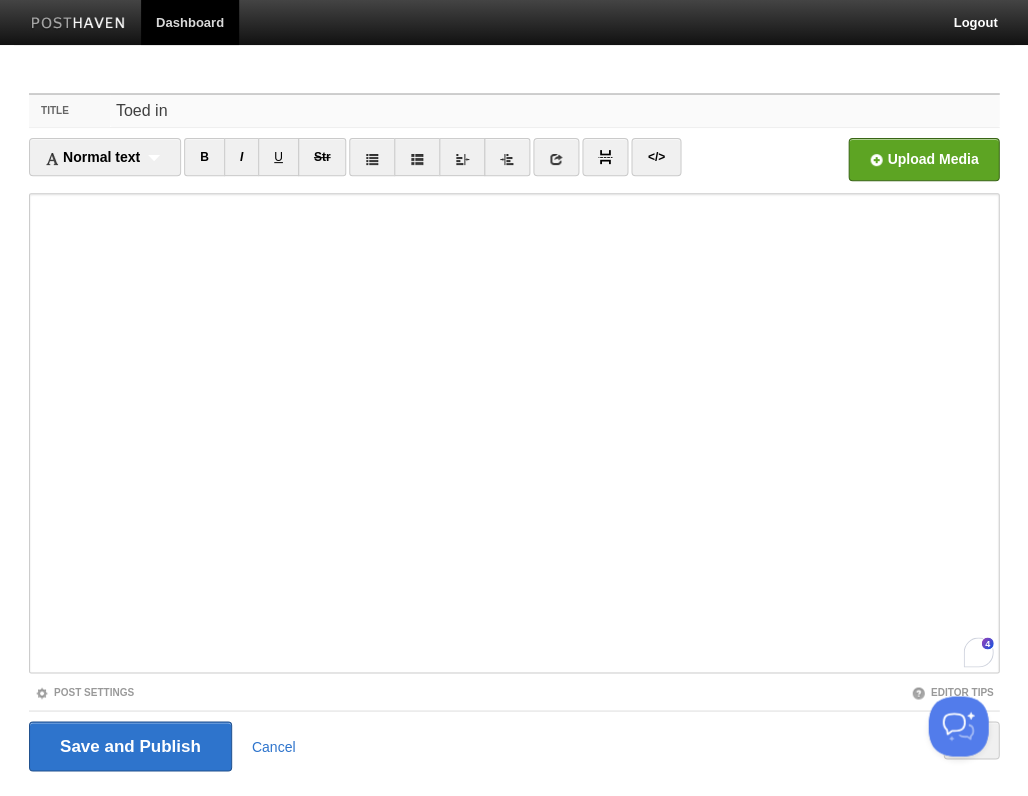 type on "Toed in" 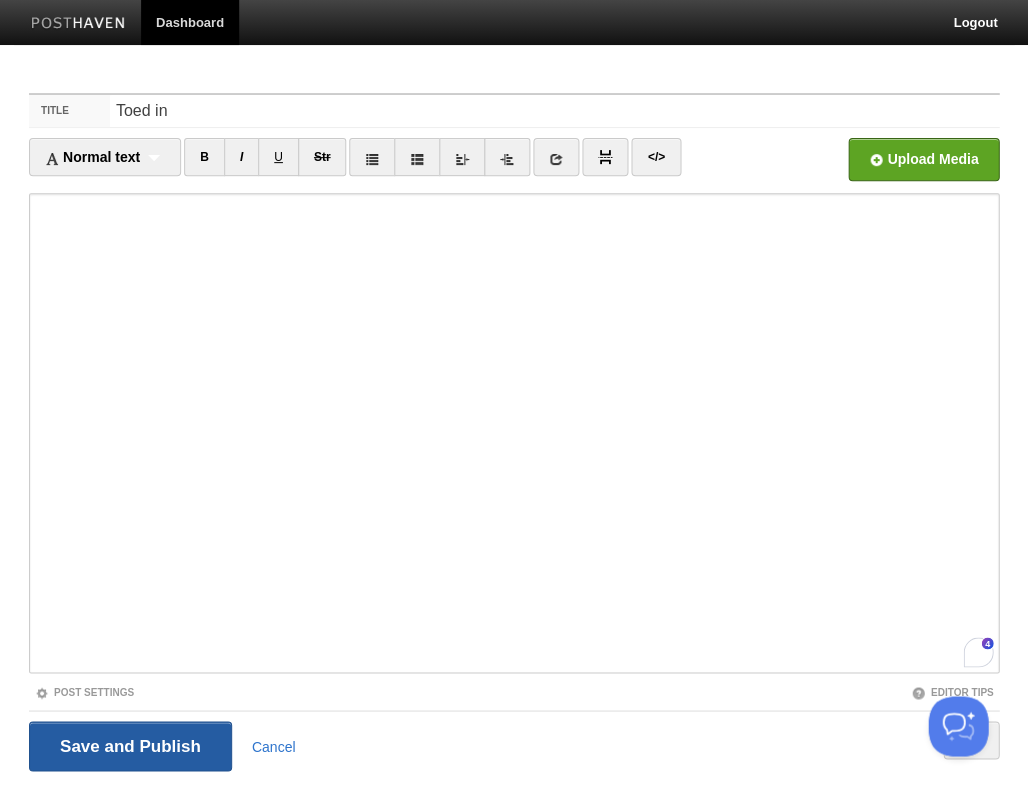 click on "Save and Publish" at bounding box center (130, 746) 